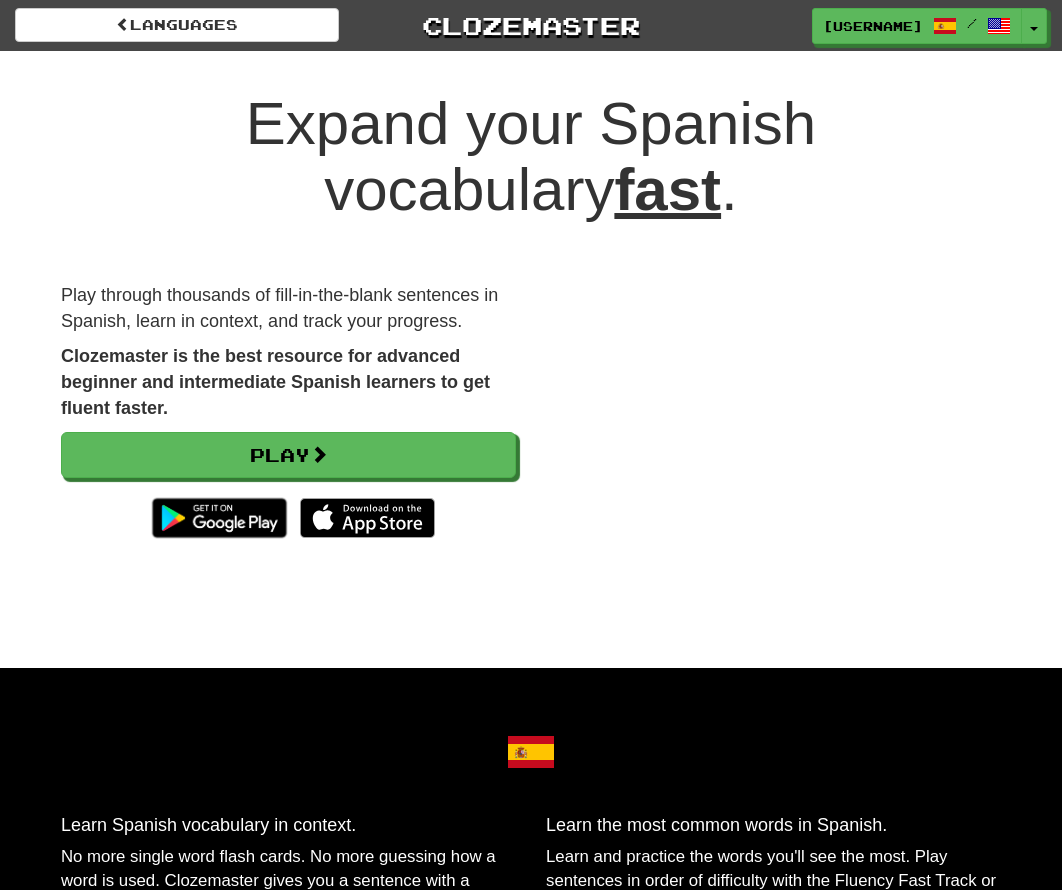 scroll, scrollTop: 0, scrollLeft: 0, axis: both 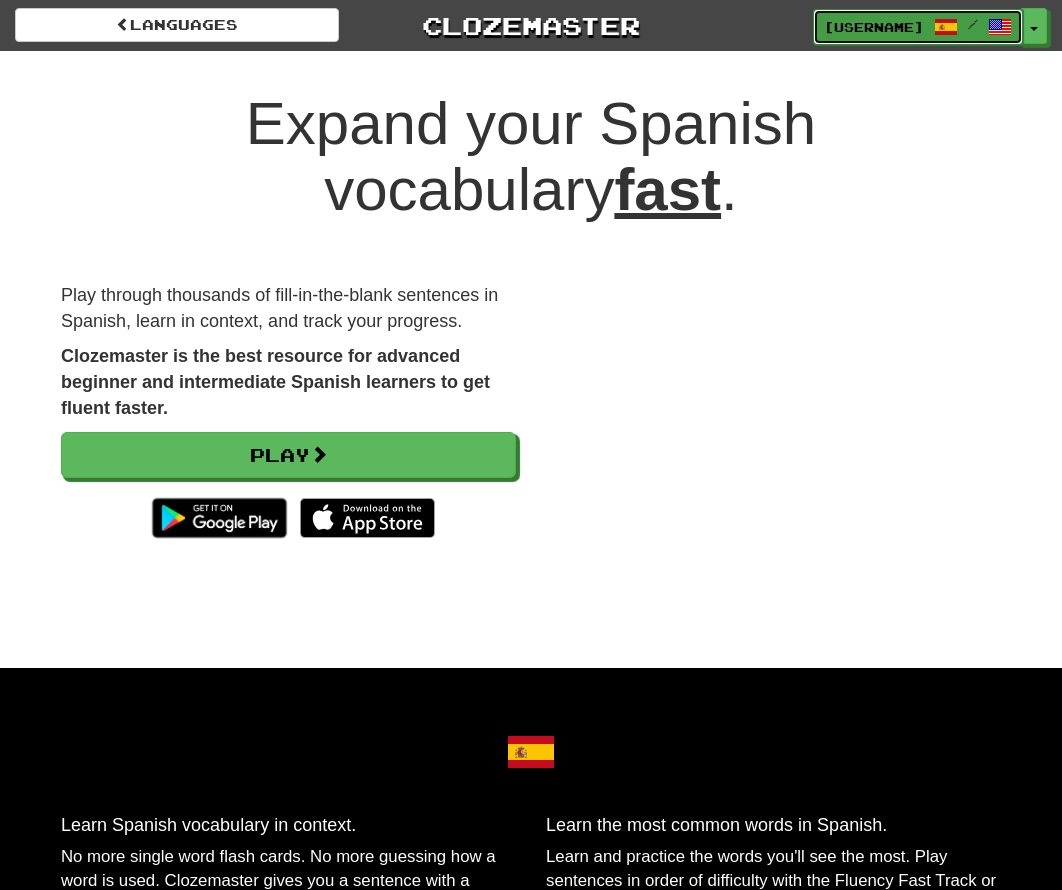 click at bounding box center (946, 27) 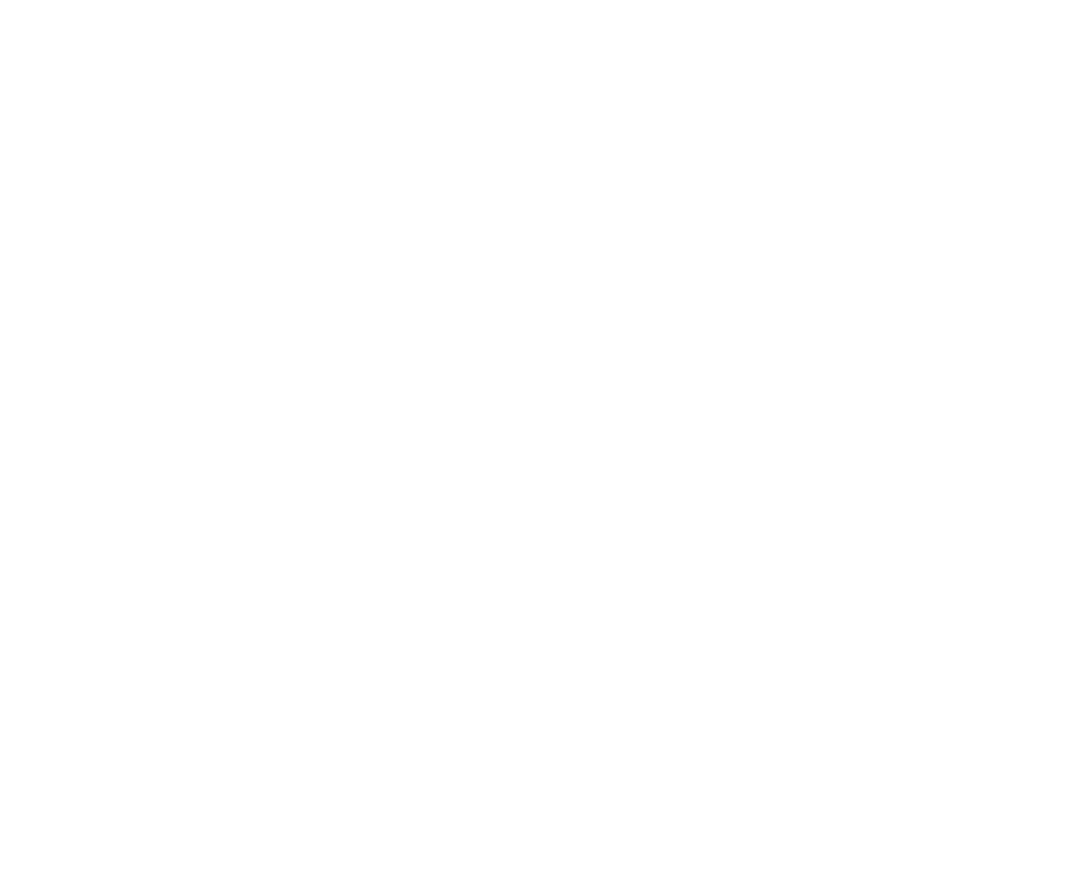 scroll, scrollTop: 0, scrollLeft: 0, axis: both 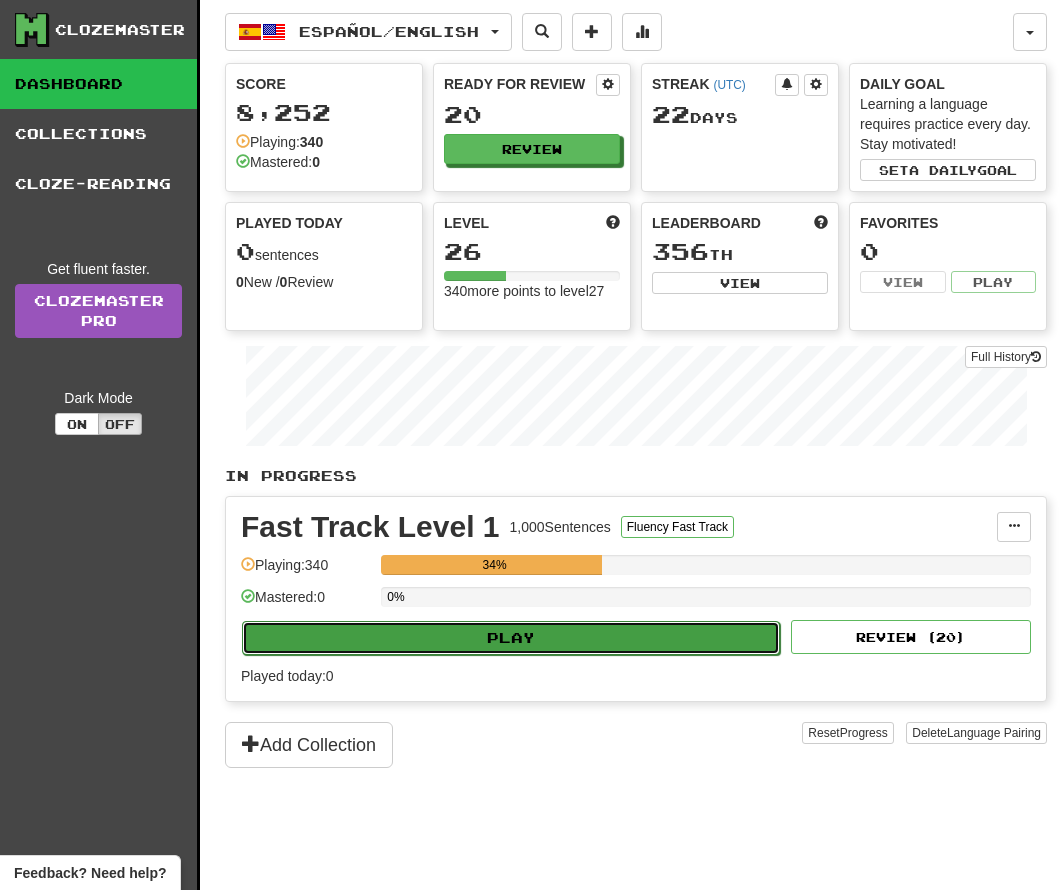click on "Play" at bounding box center (511, 638) 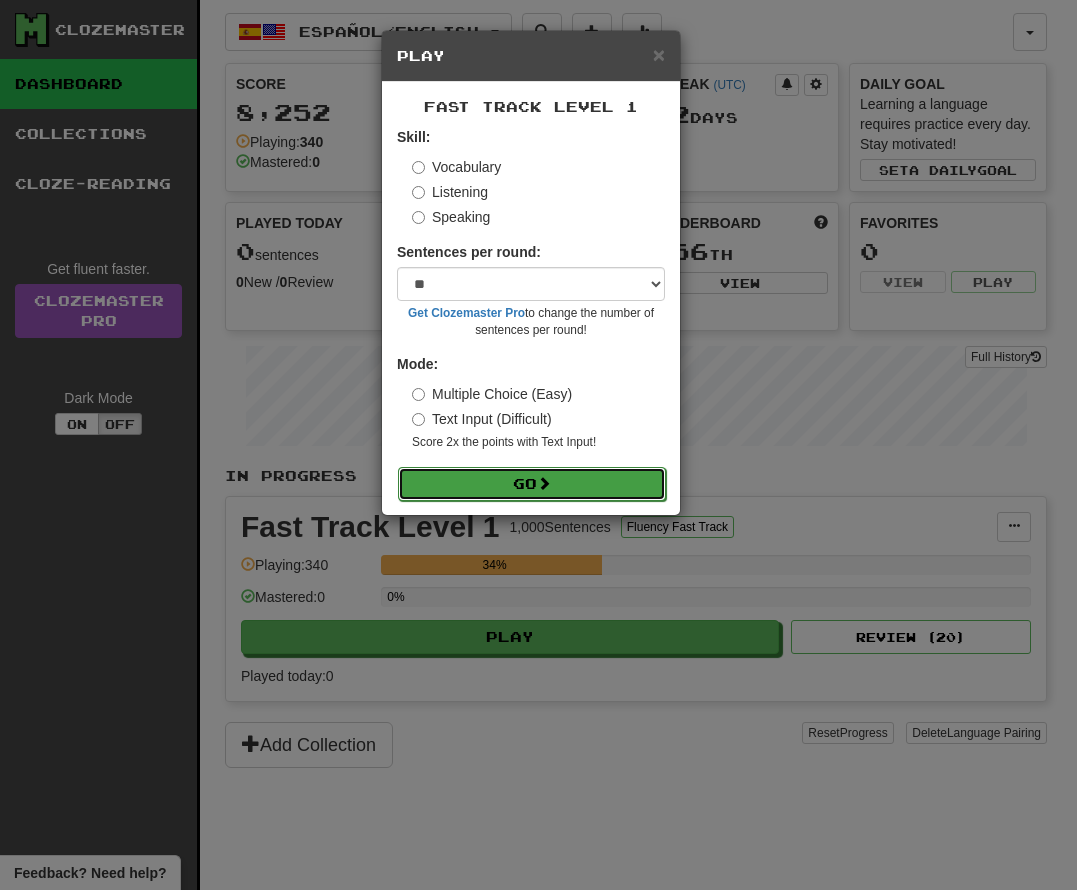click on "Go" at bounding box center [532, 484] 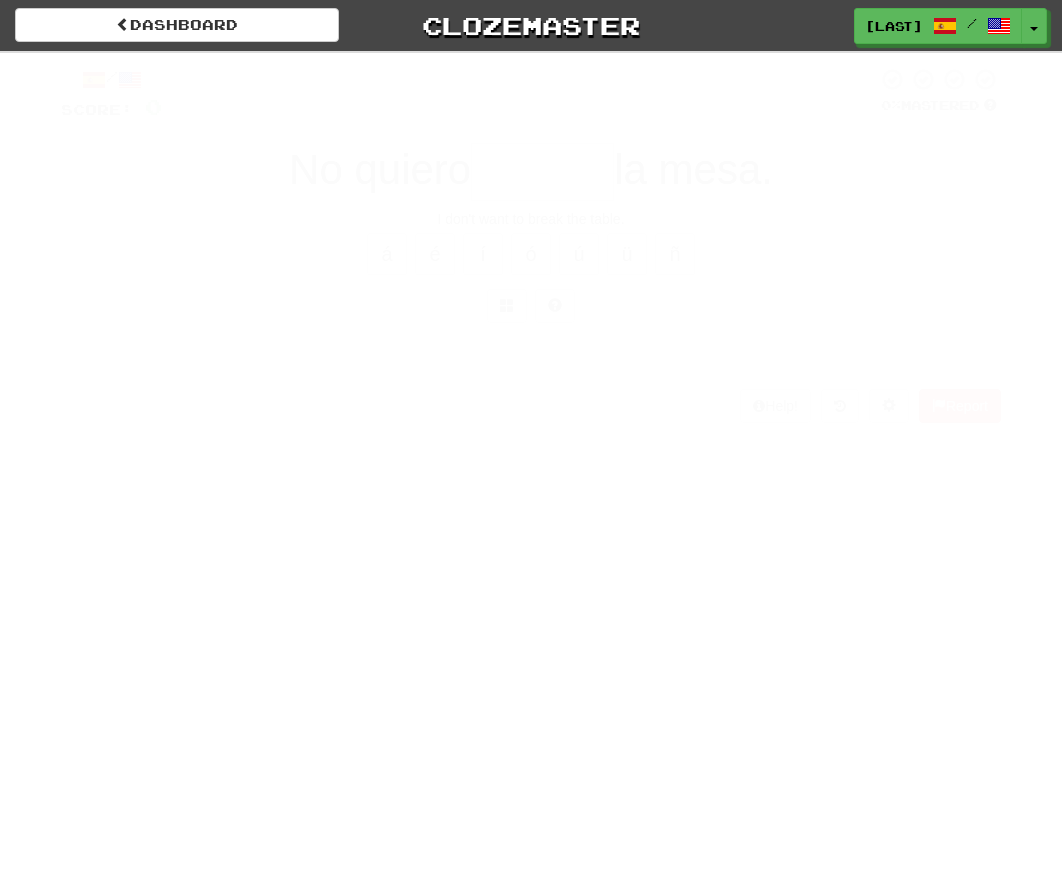 scroll, scrollTop: 0, scrollLeft: 0, axis: both 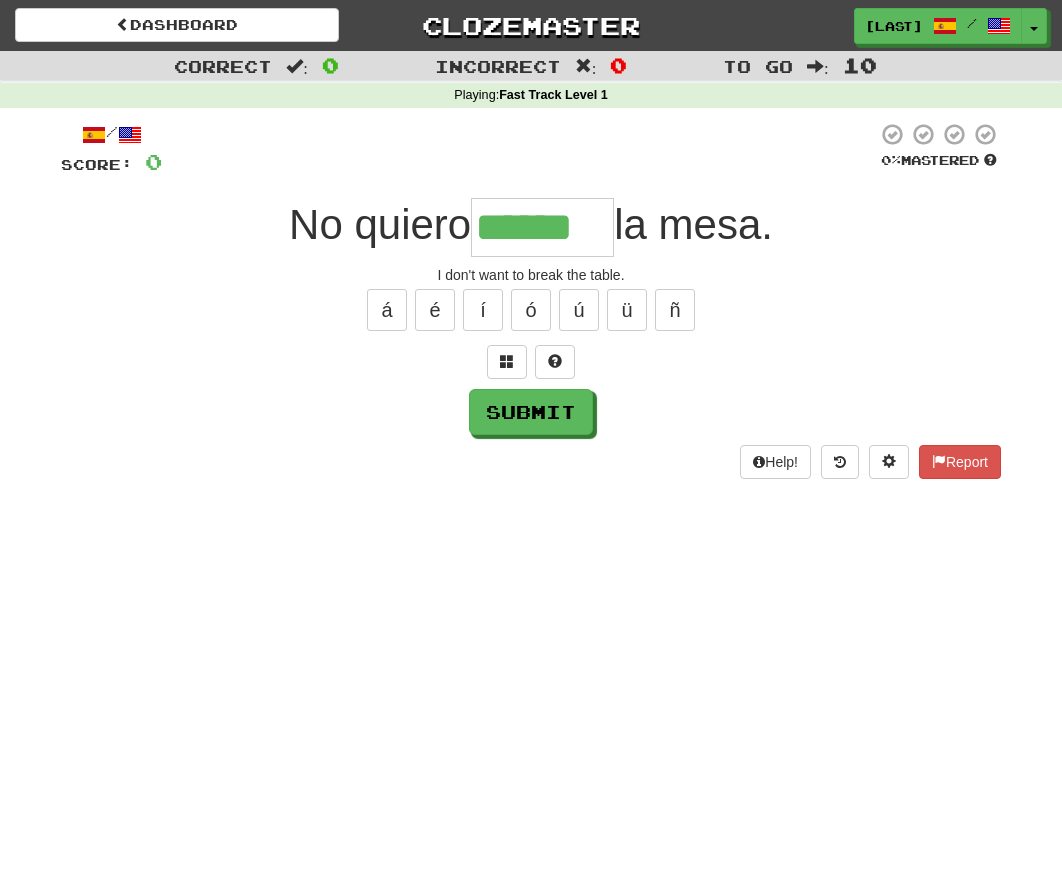 type on "******" 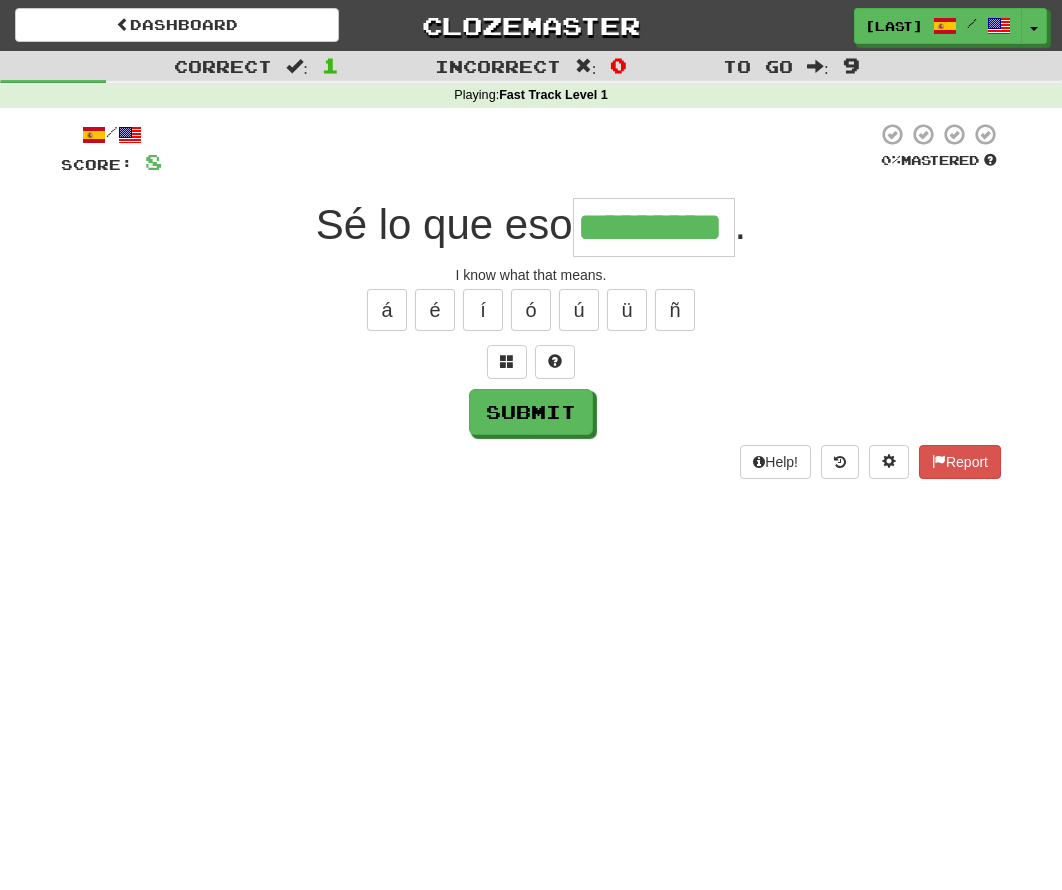 type on "*********" 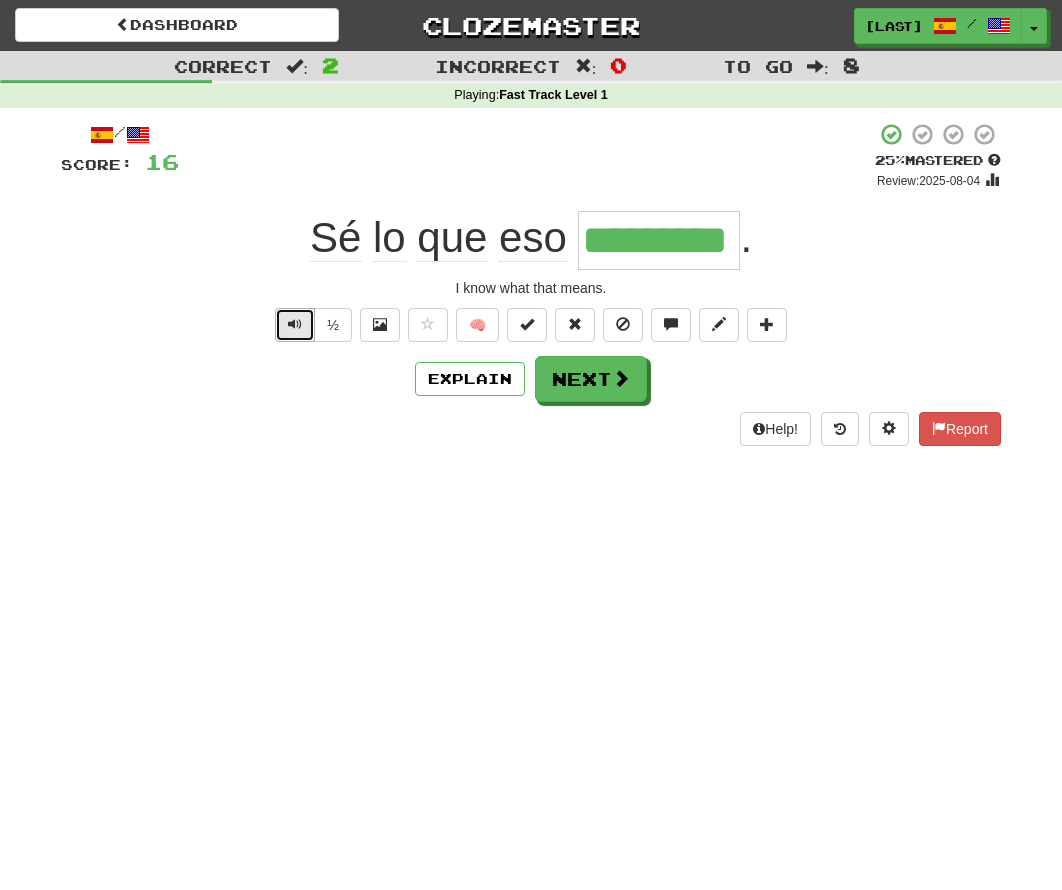 click at bounding box center [295, 325] 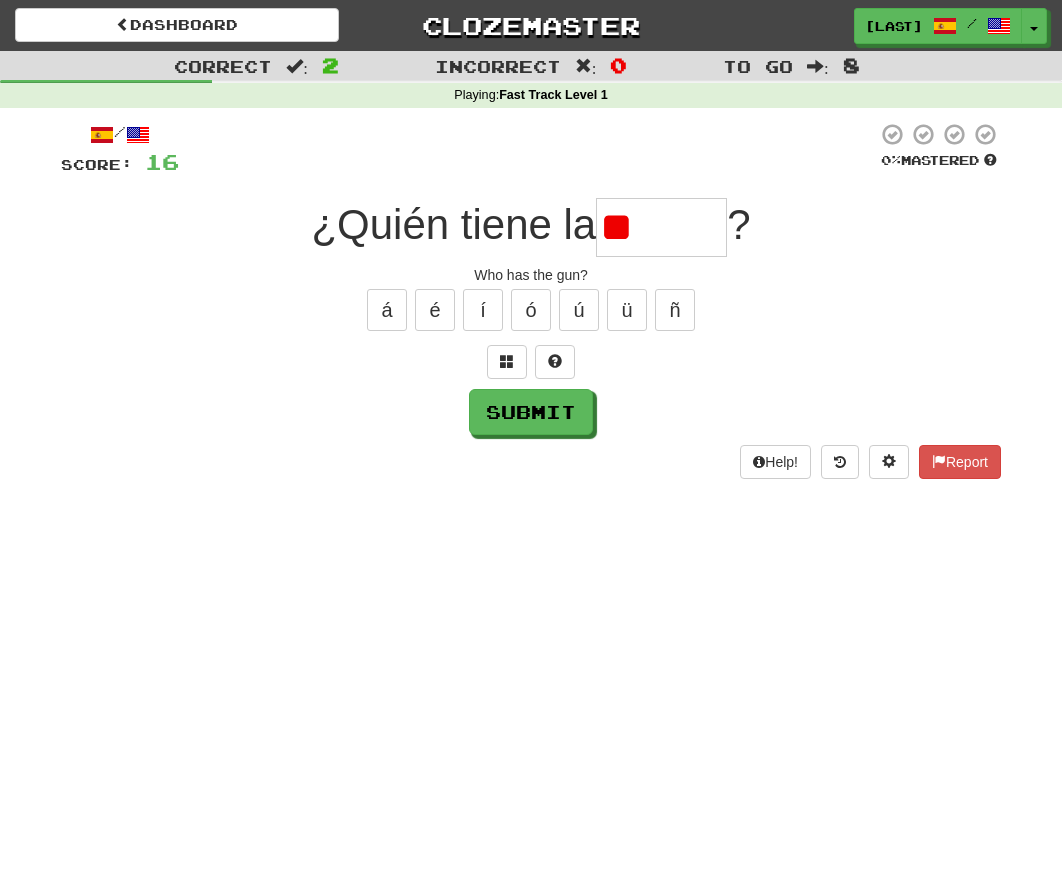 type on "*" 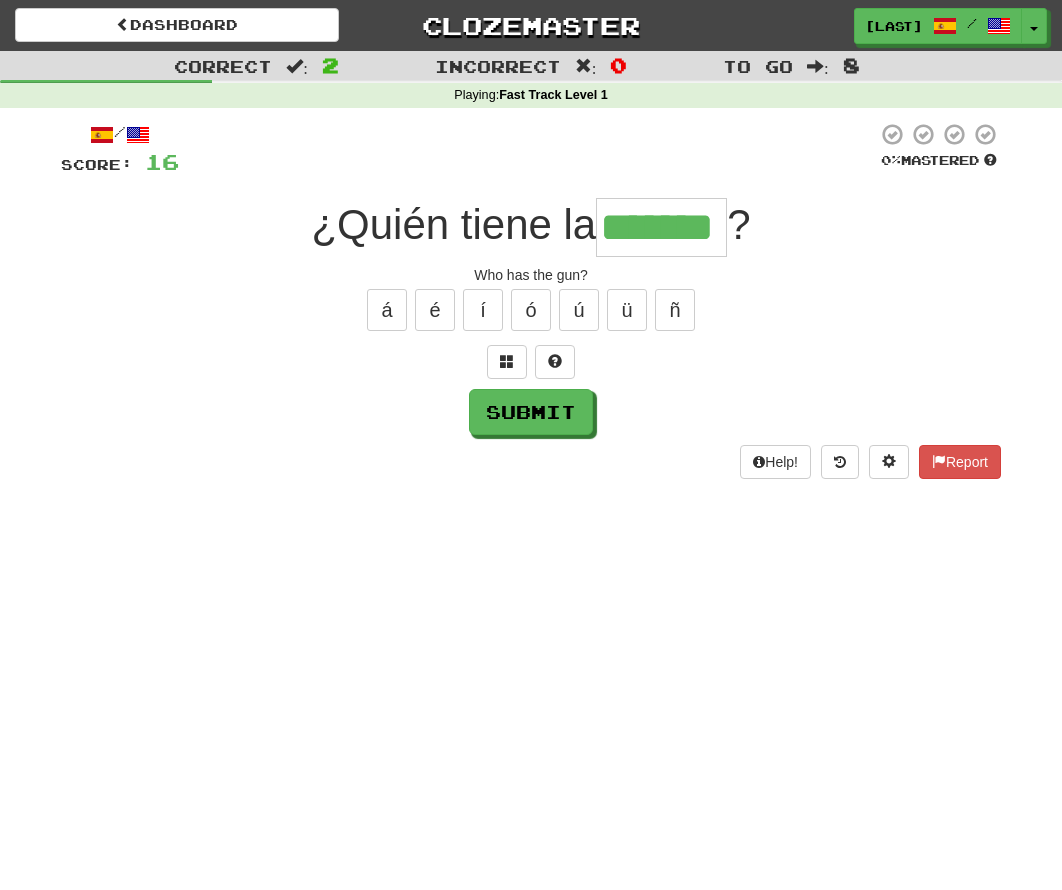 type on "*******" 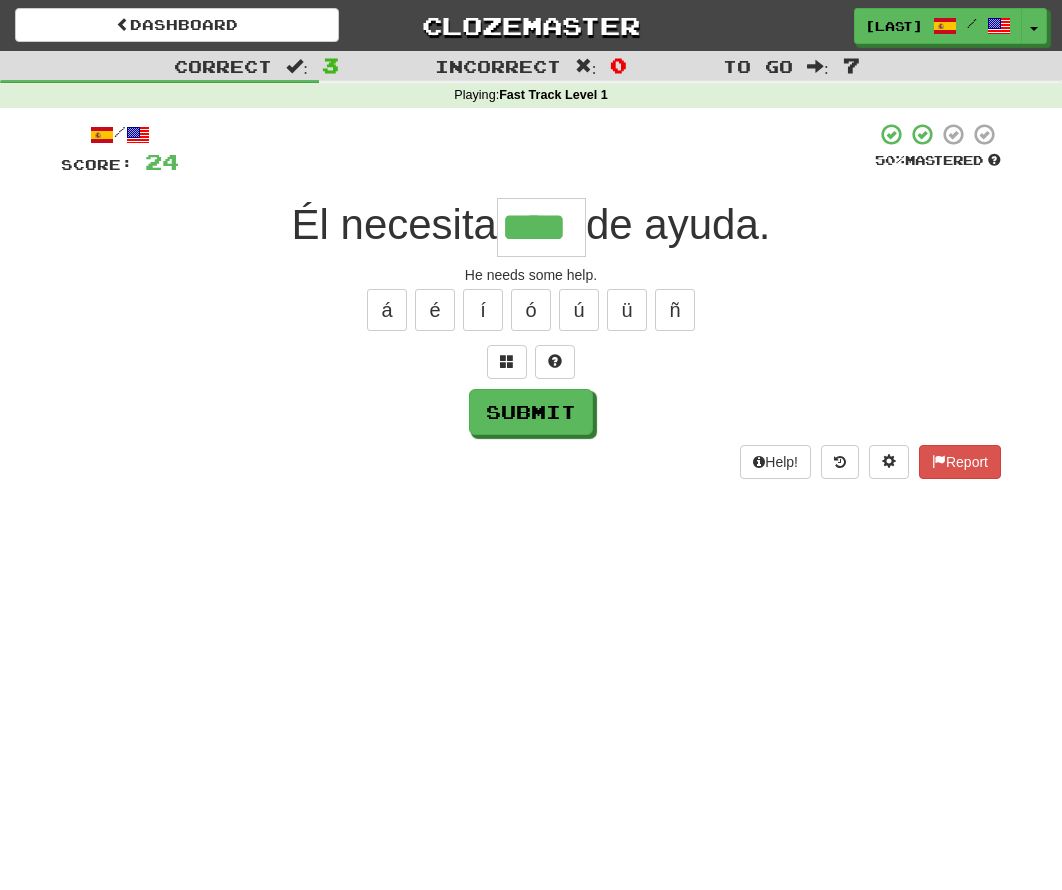 type on "****" 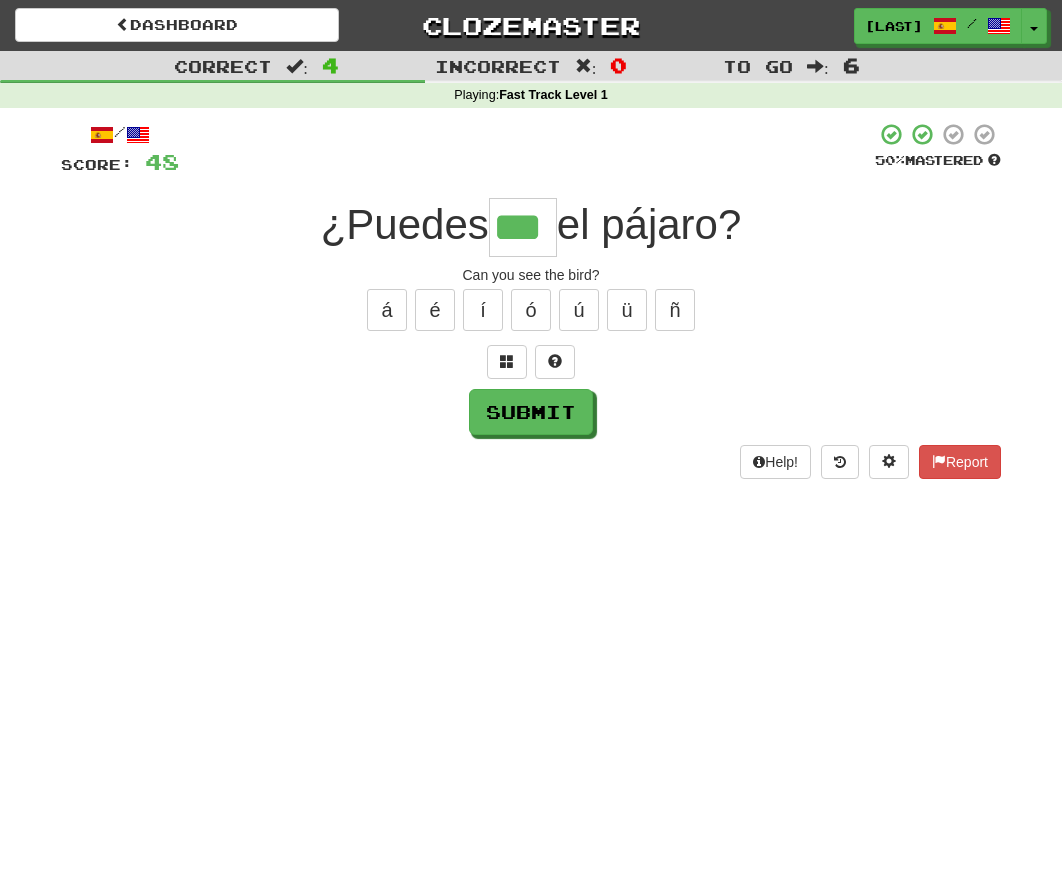 type on "***" 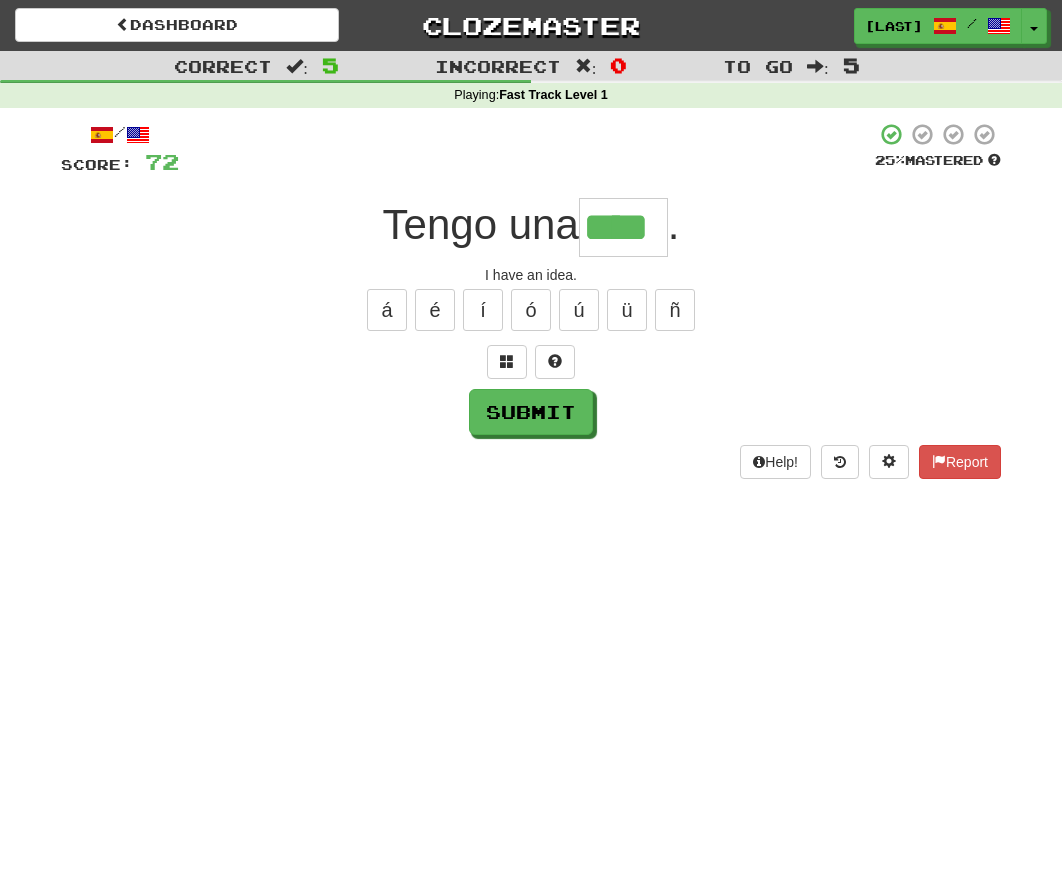 type on "****" 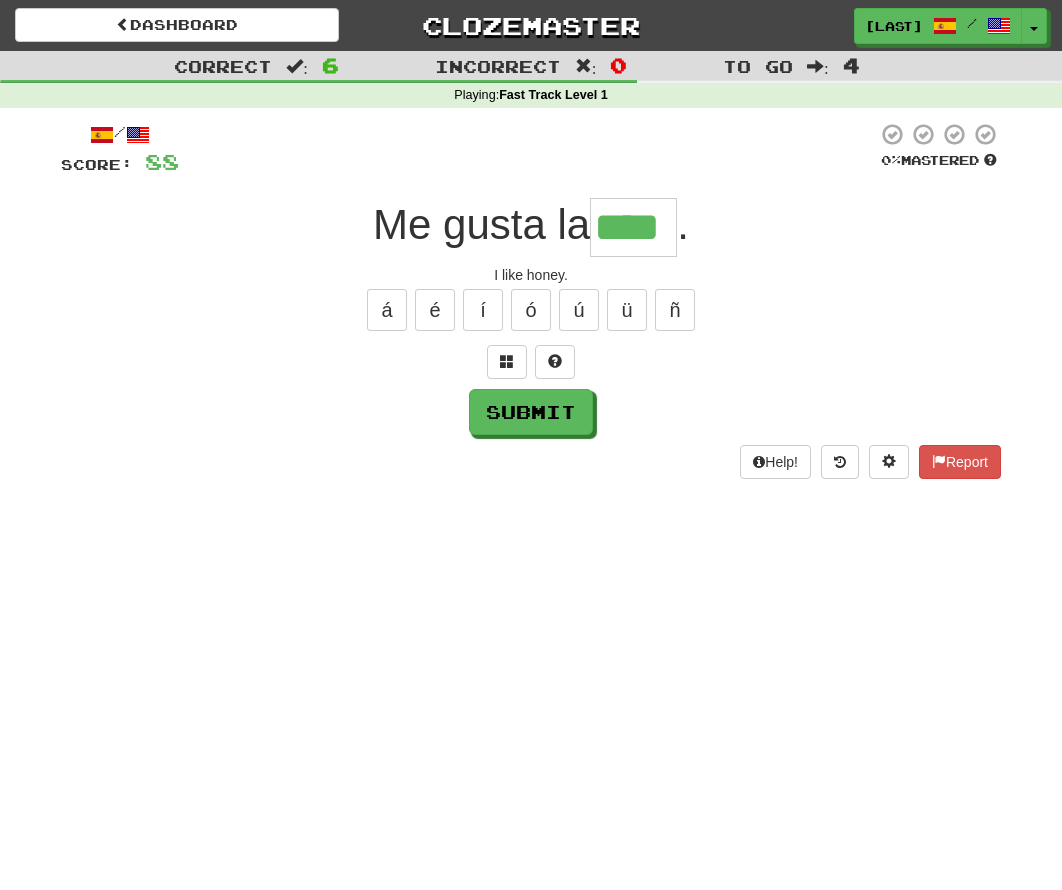 type on "****" 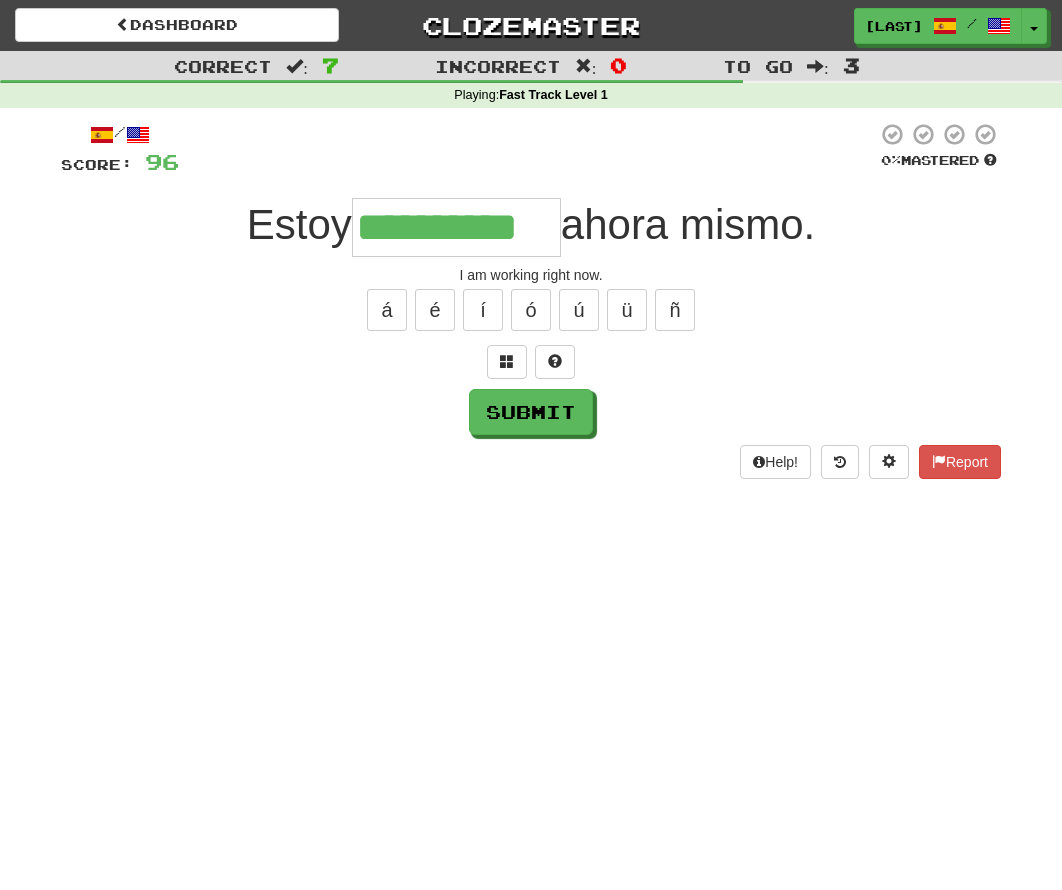 type on "**********" 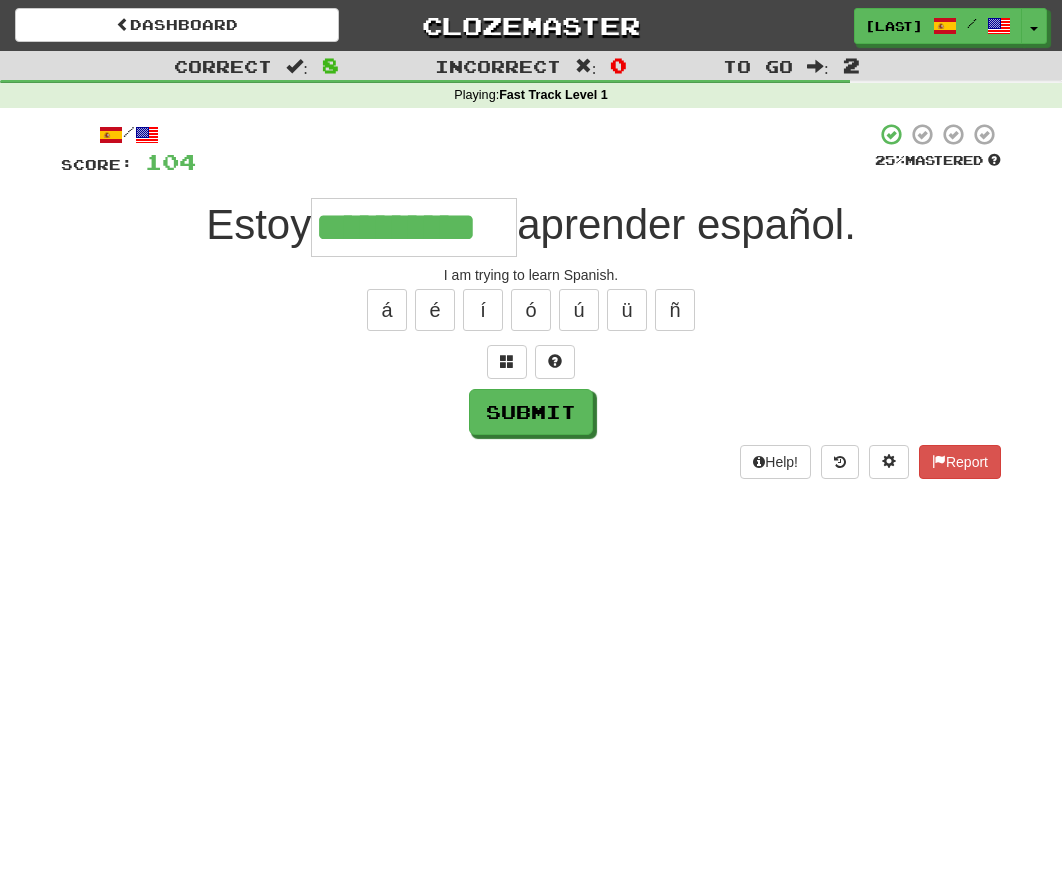 type on "**********" 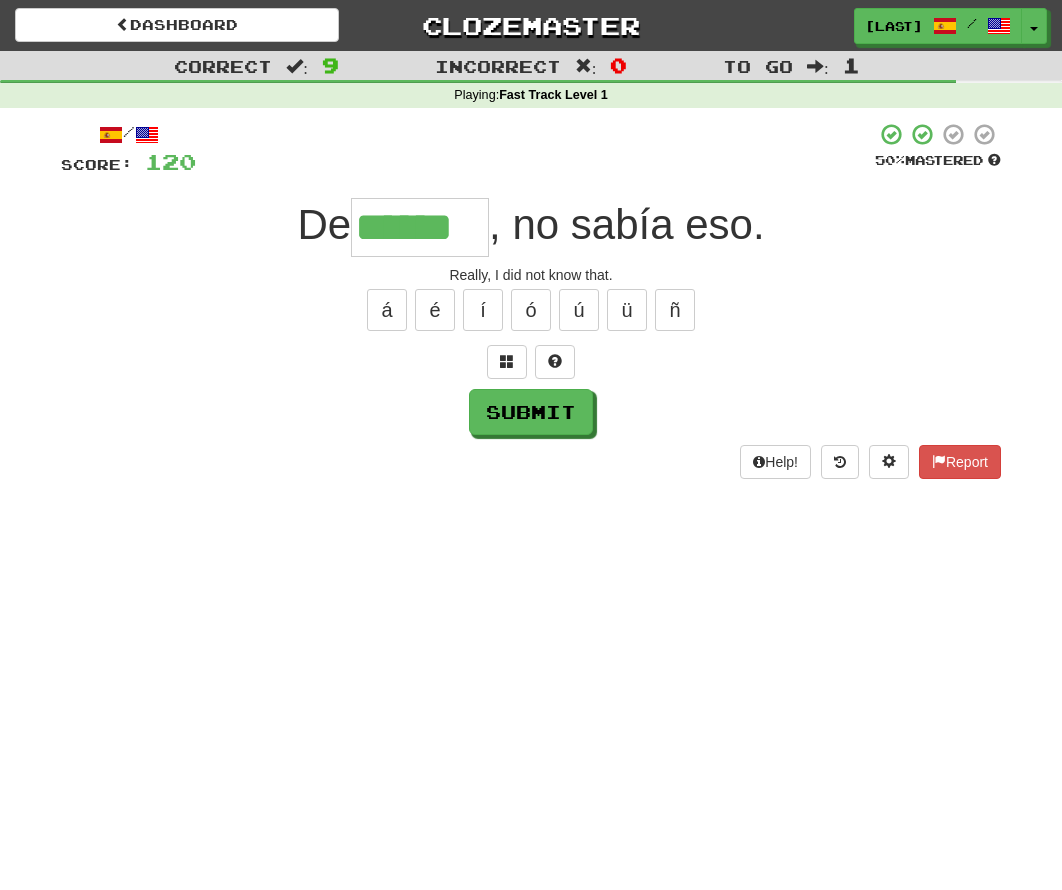 type on "******" 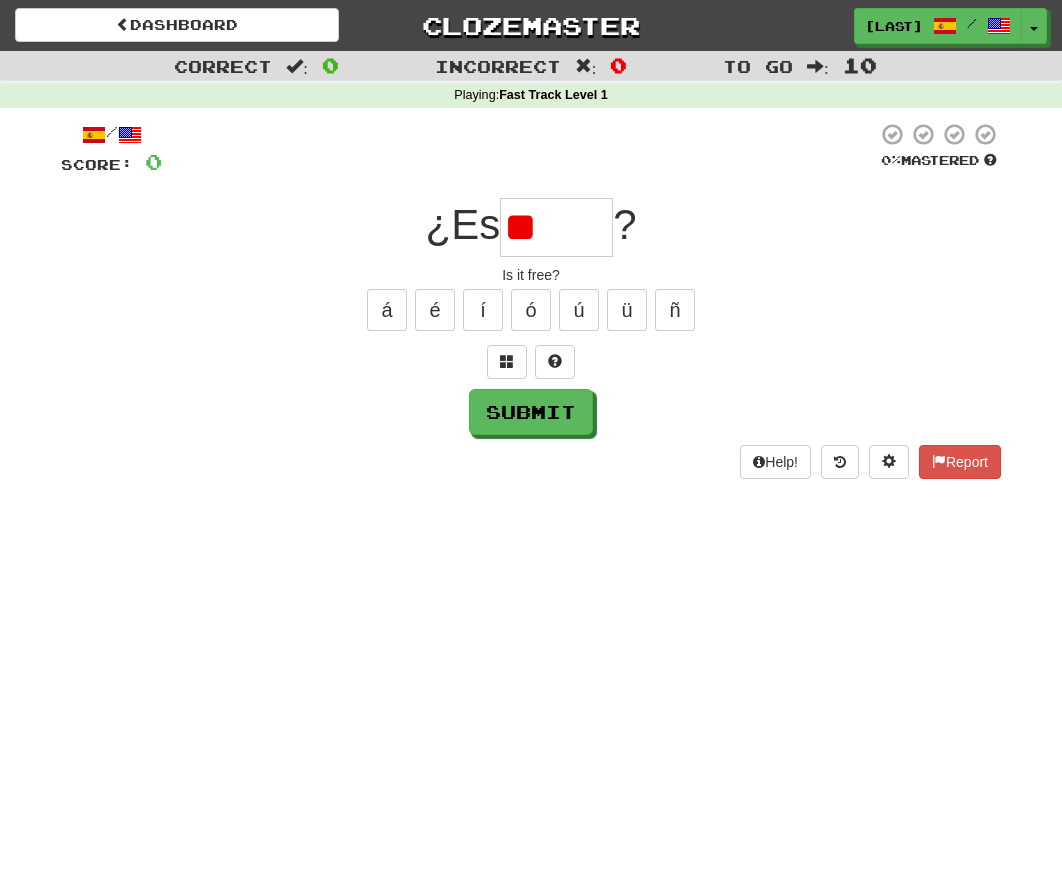 type on "*" 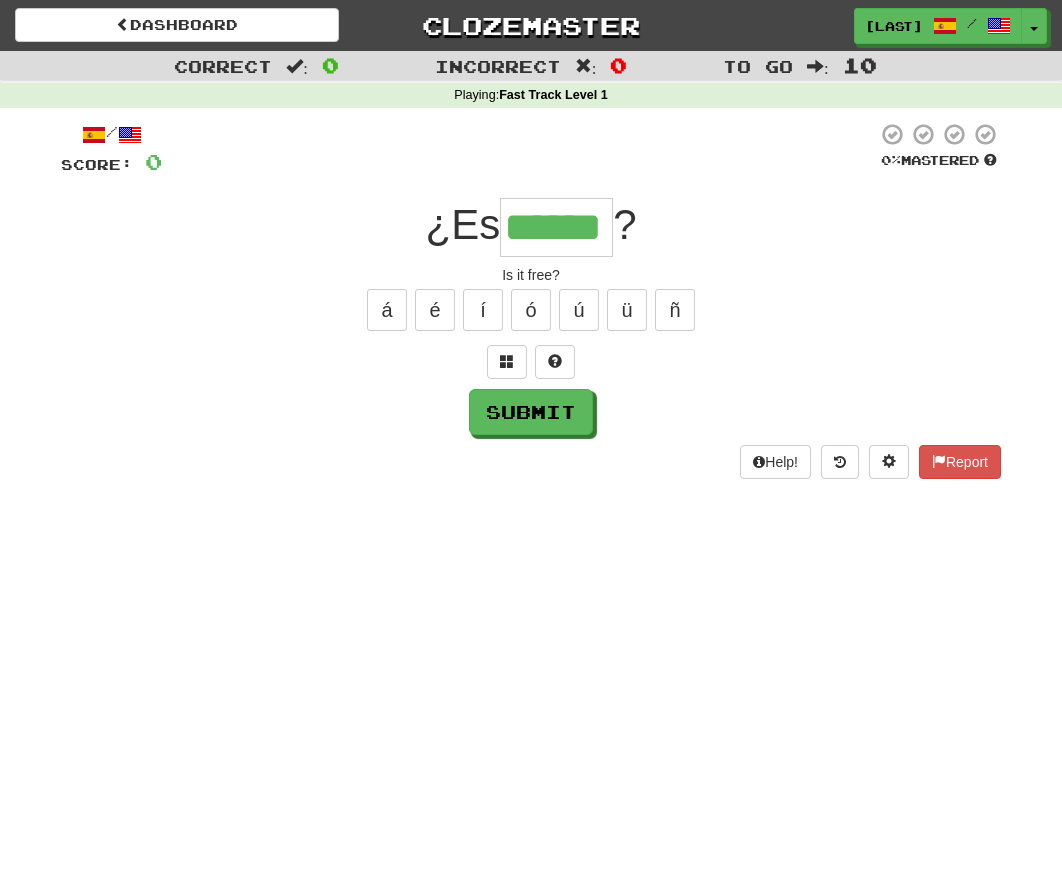 type on "******" 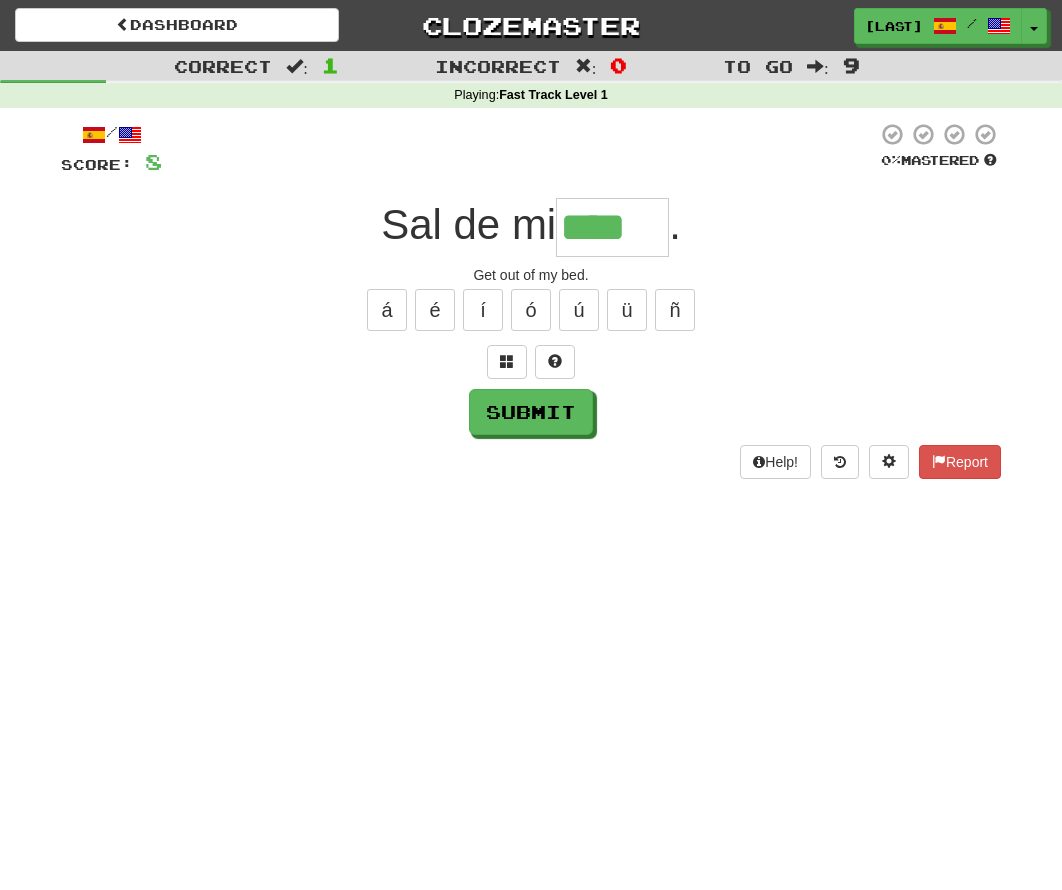 type on "****" 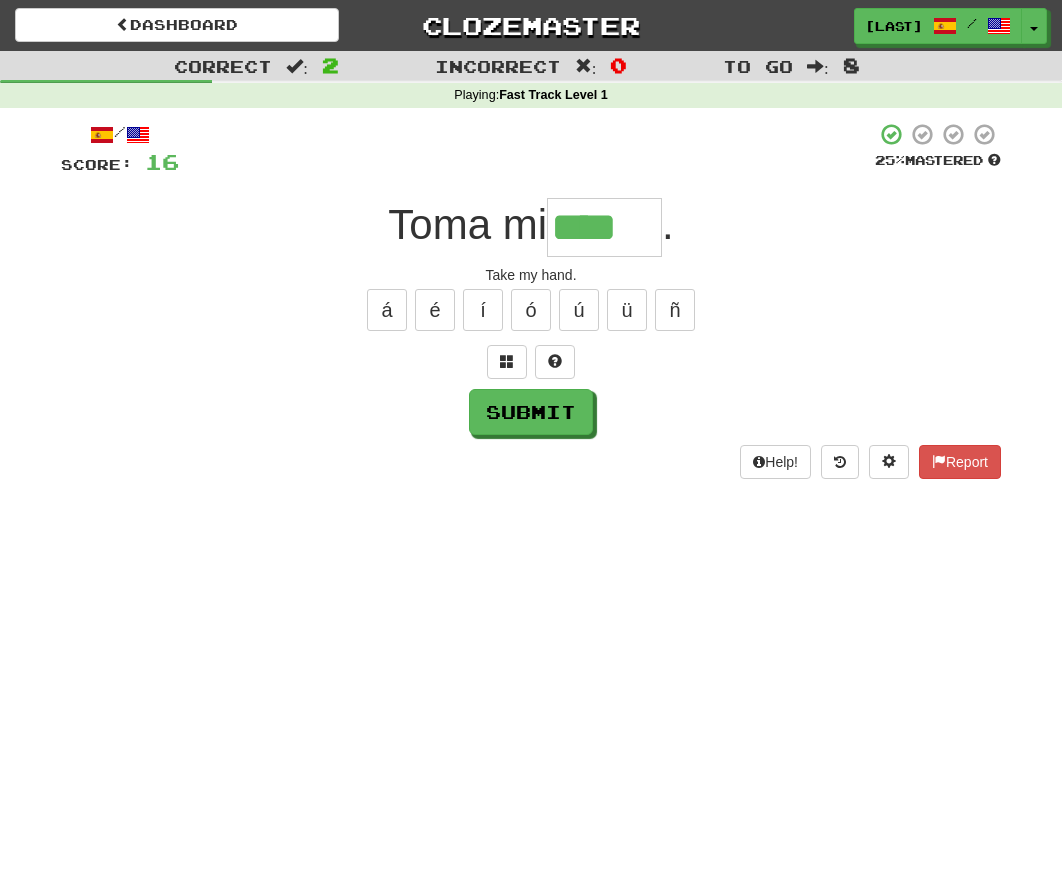 type on "****" 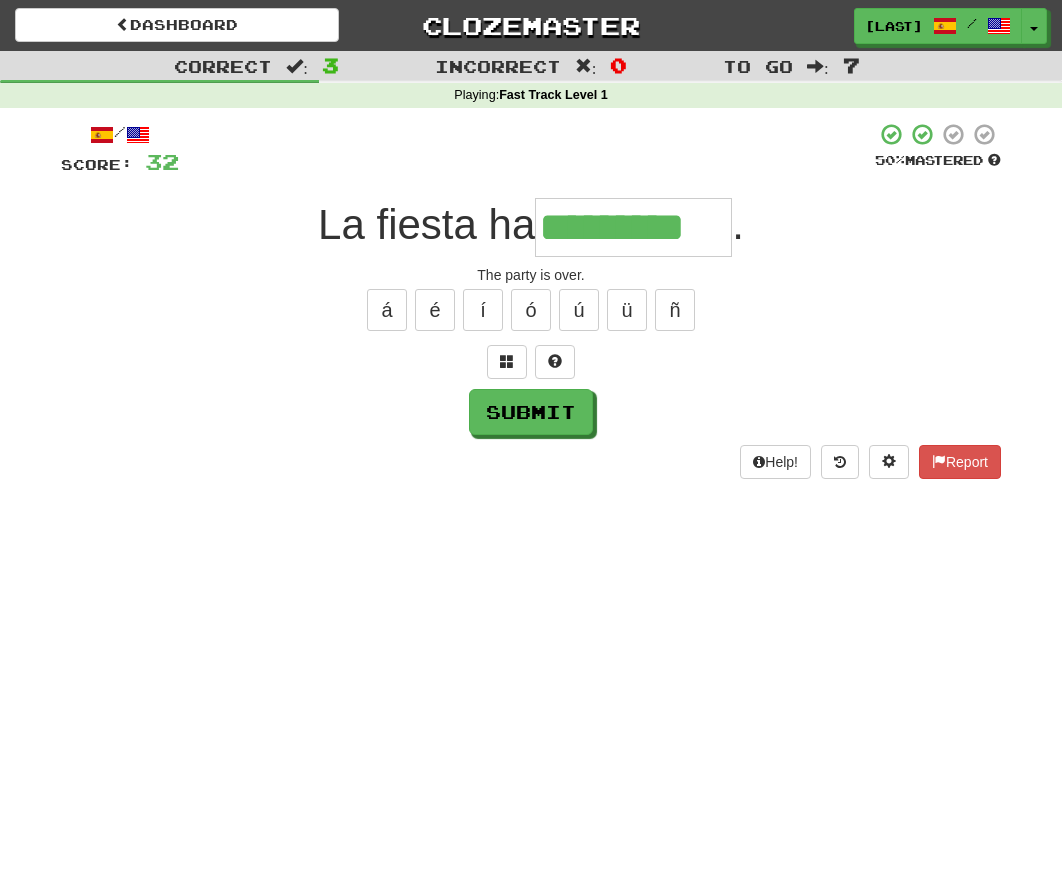 type on "*********" 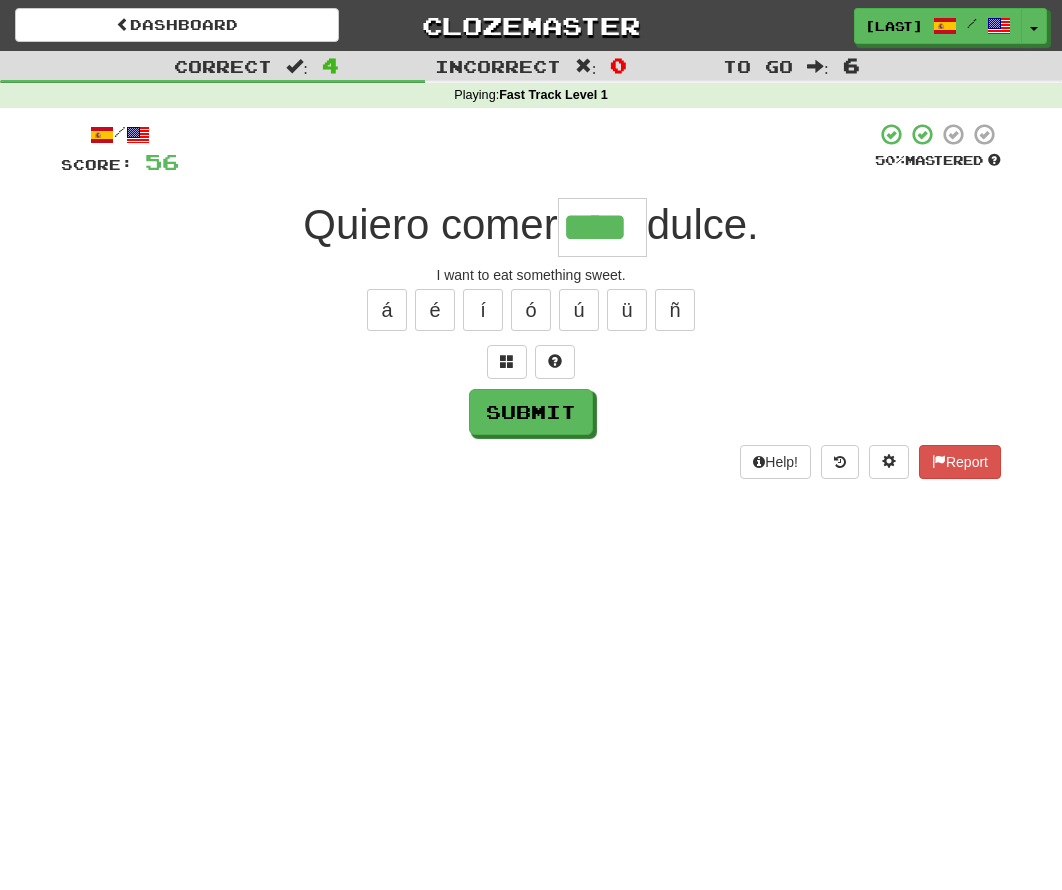 type on "****" 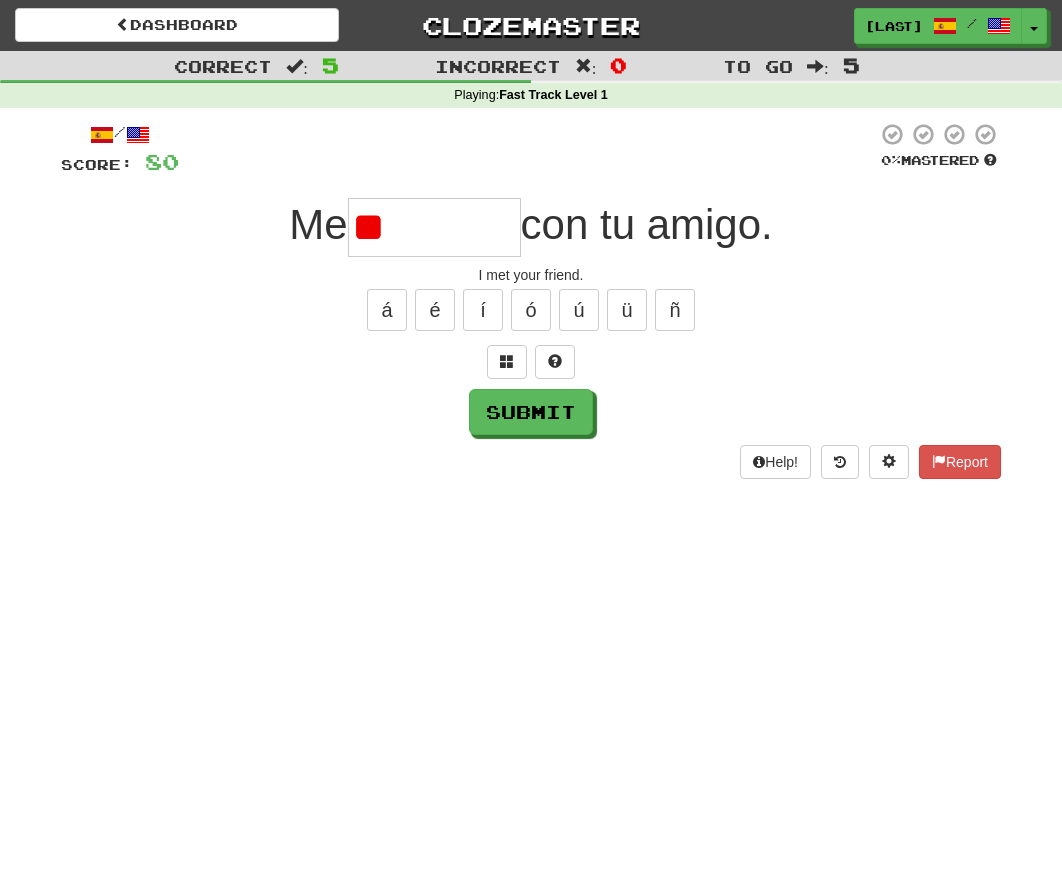 type on "*" 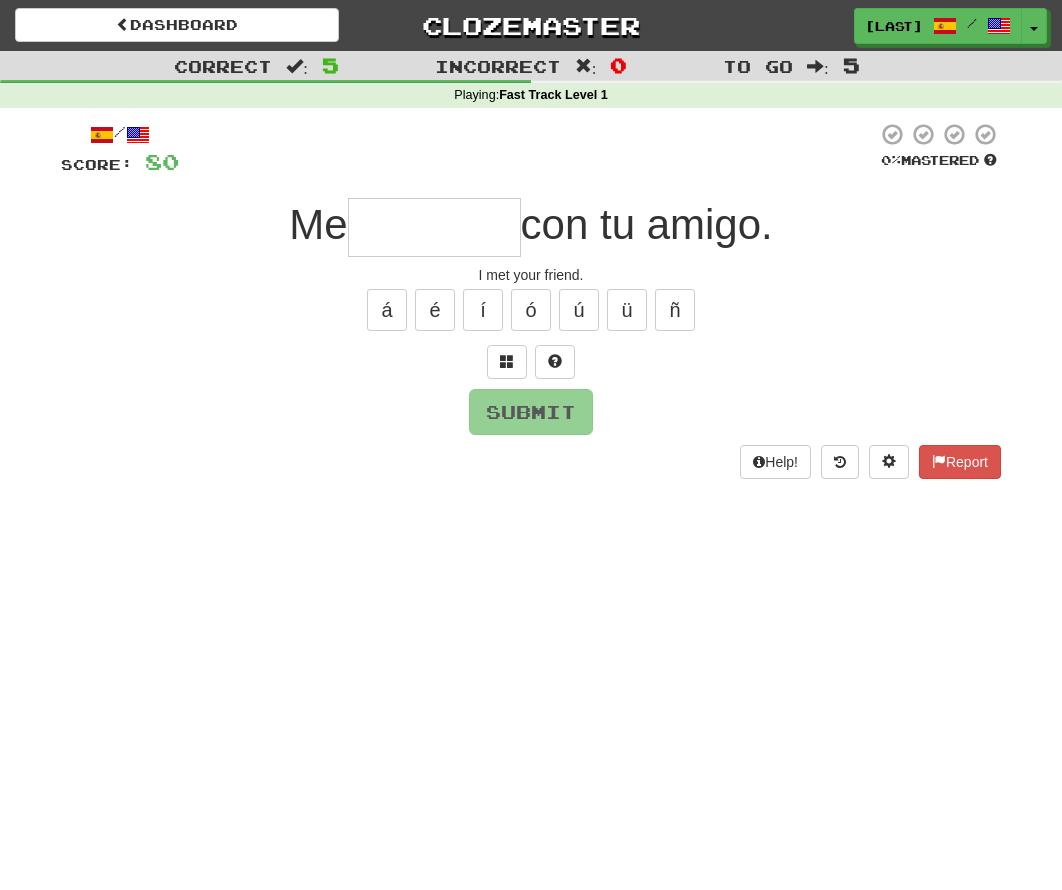 type on "*" 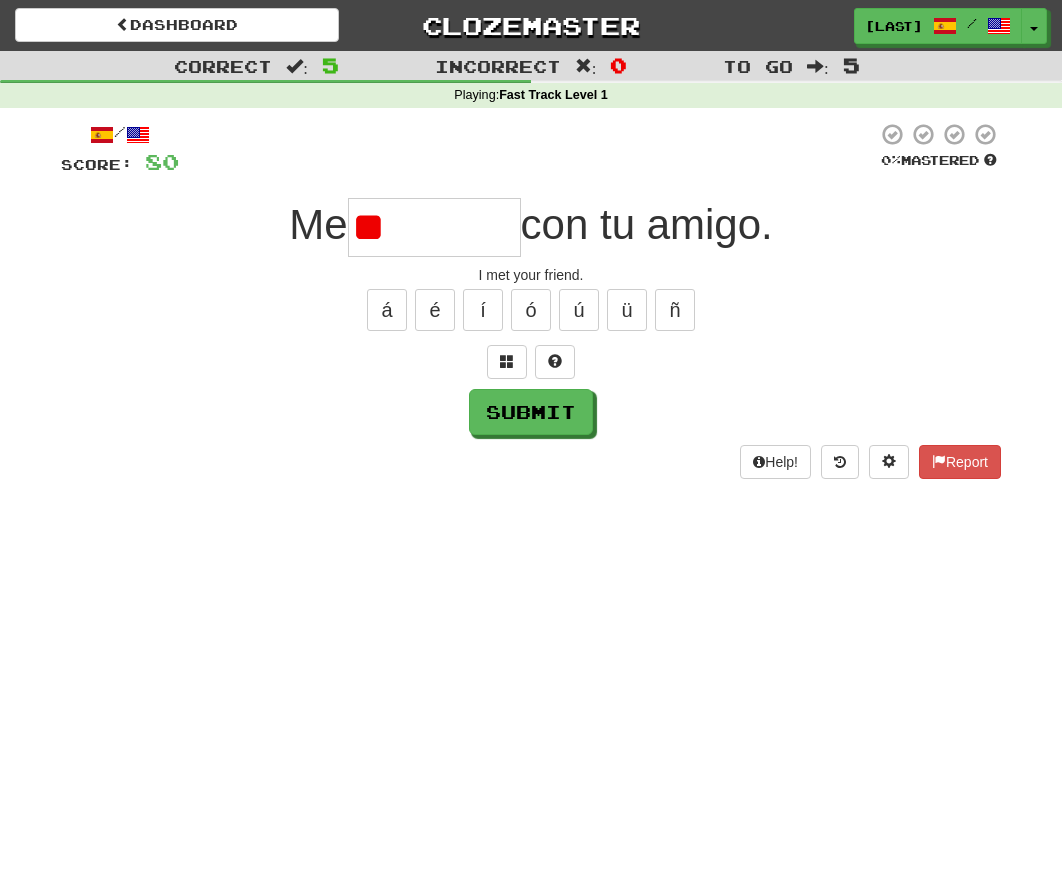 type on "*" 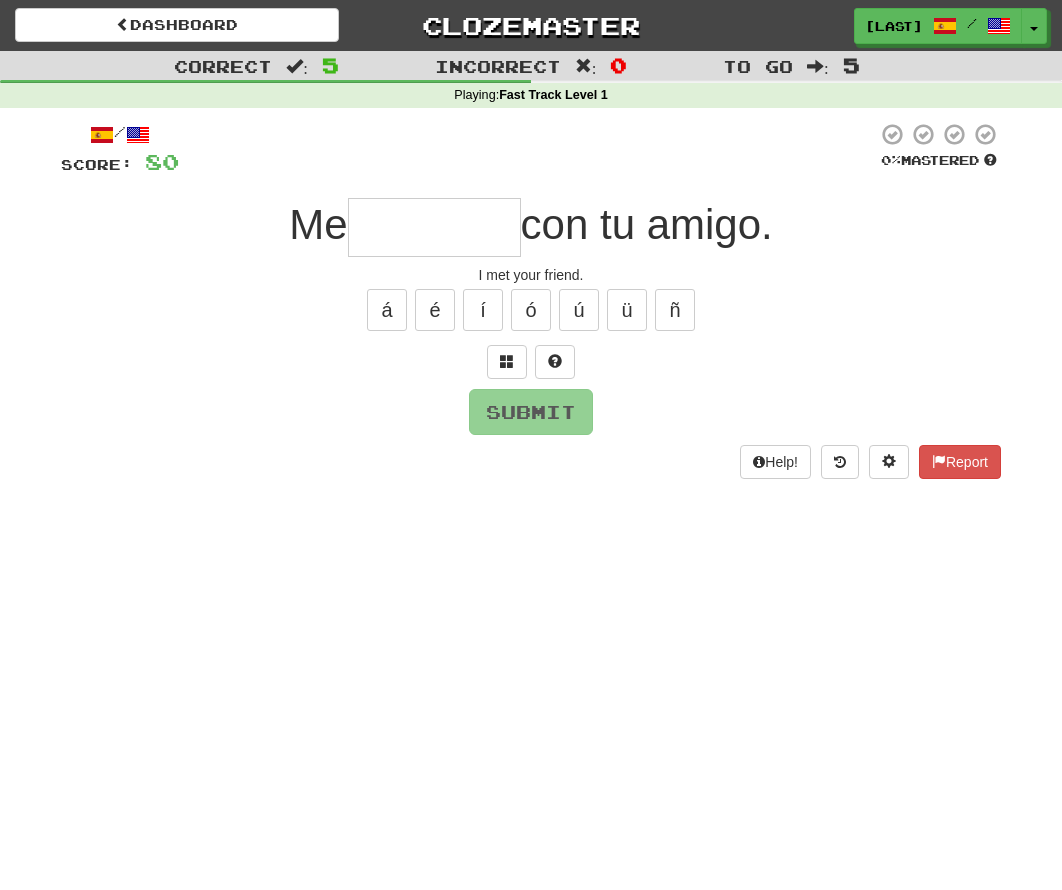 type on "*" 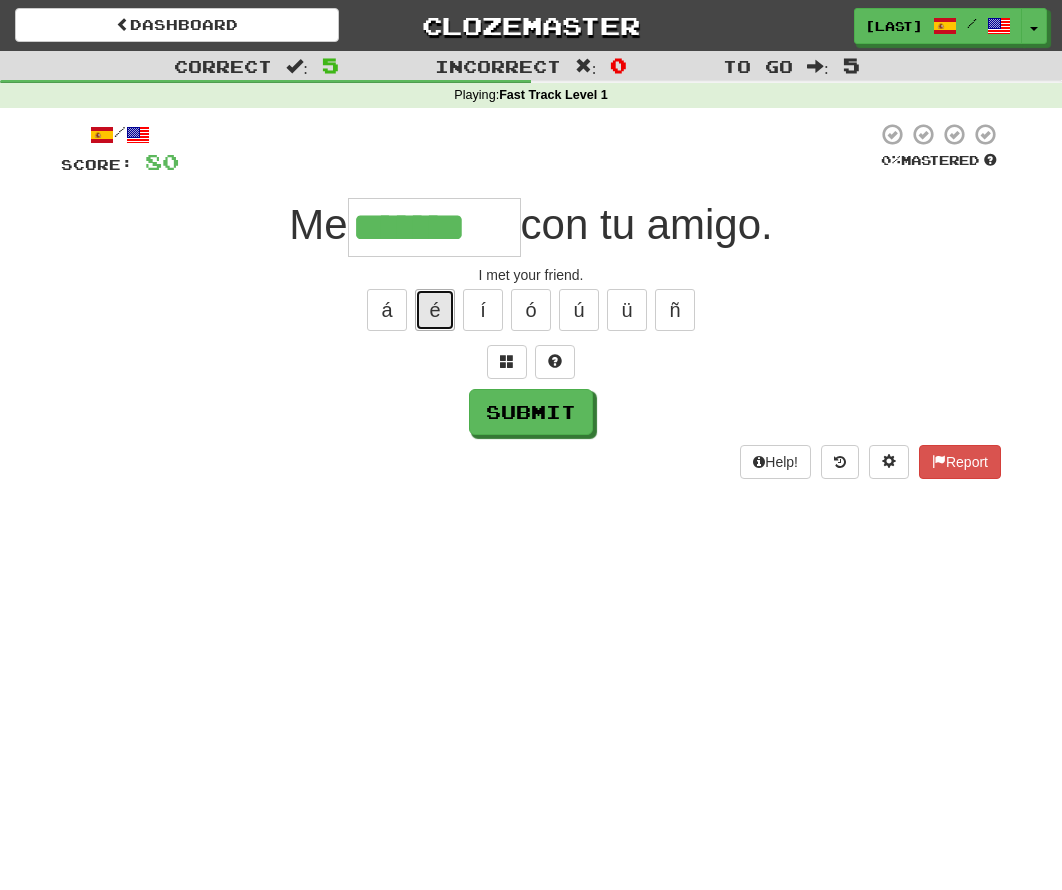 click on "é" at bounding box center [435, 310] 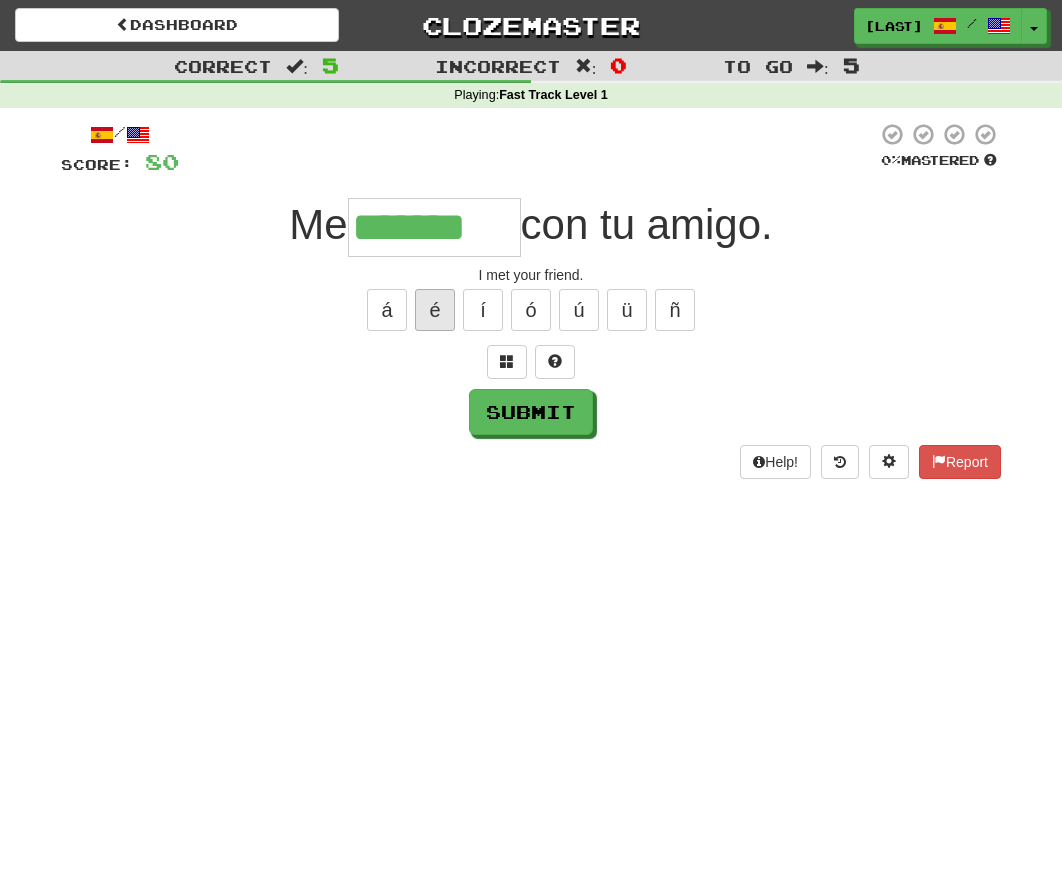 type on "********" 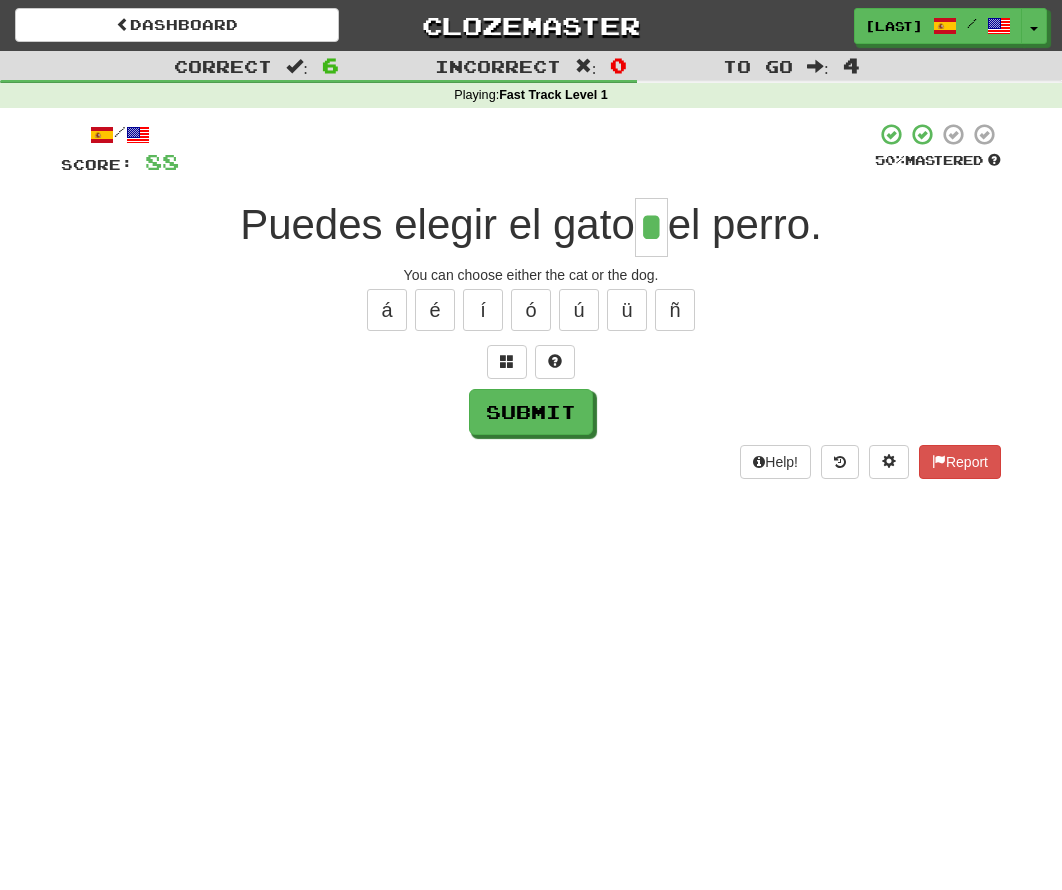 type on "*" 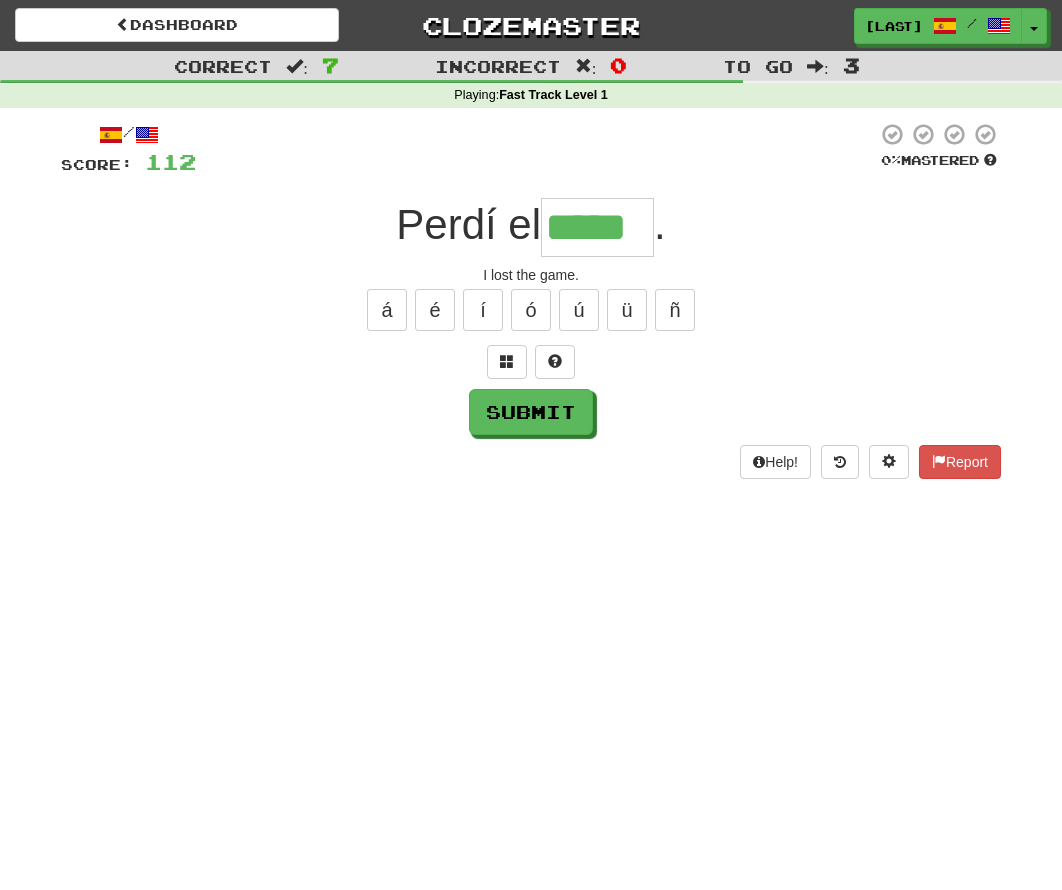 type on "*****" 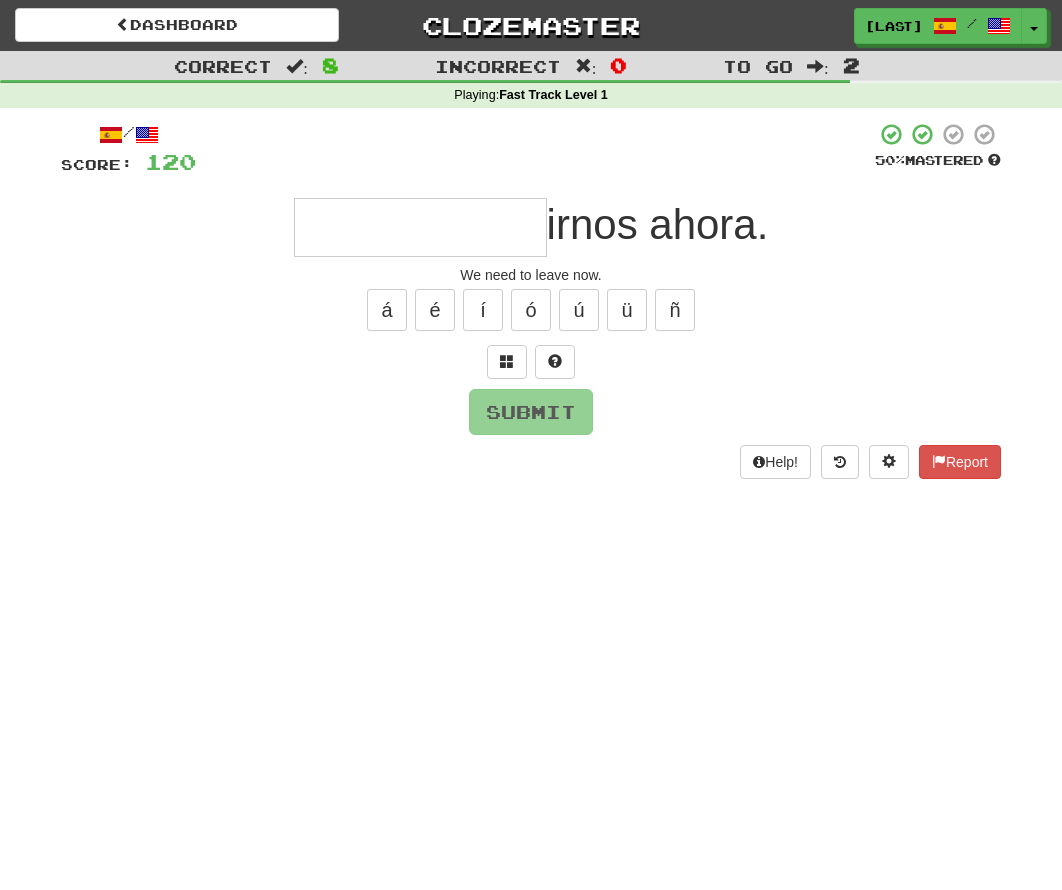 type on "*" 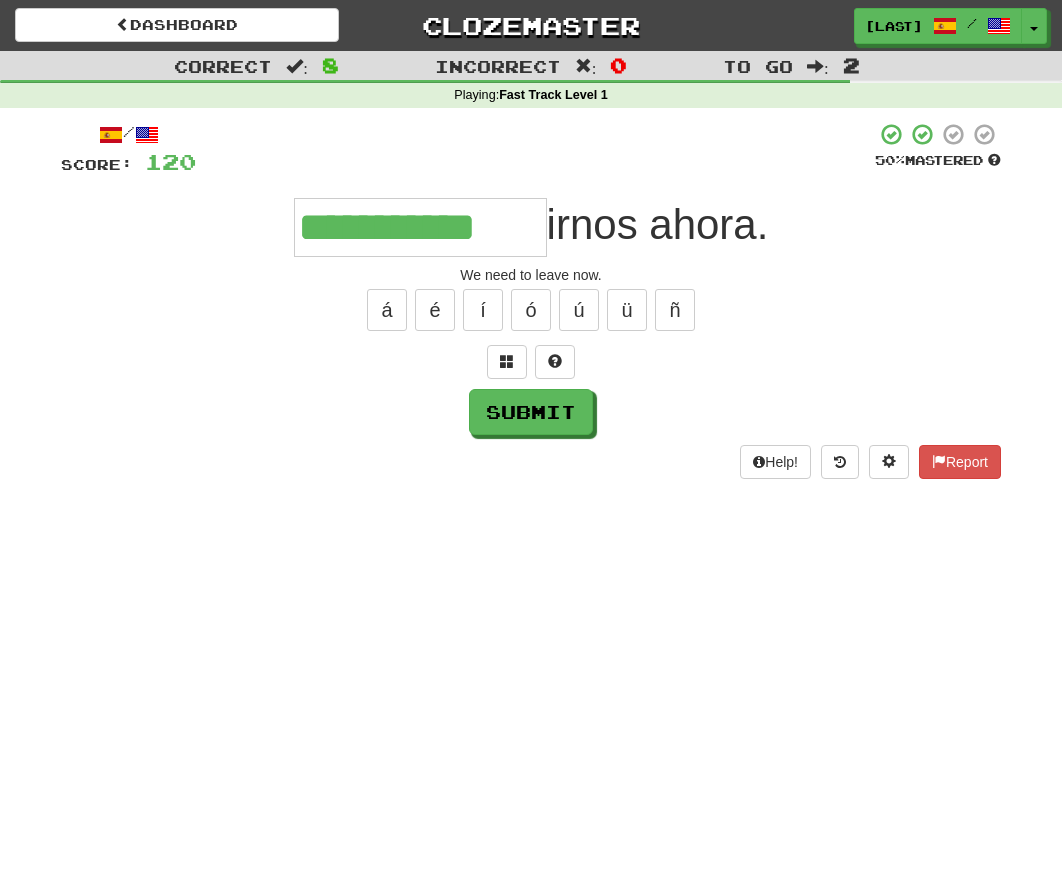 type on "**********" 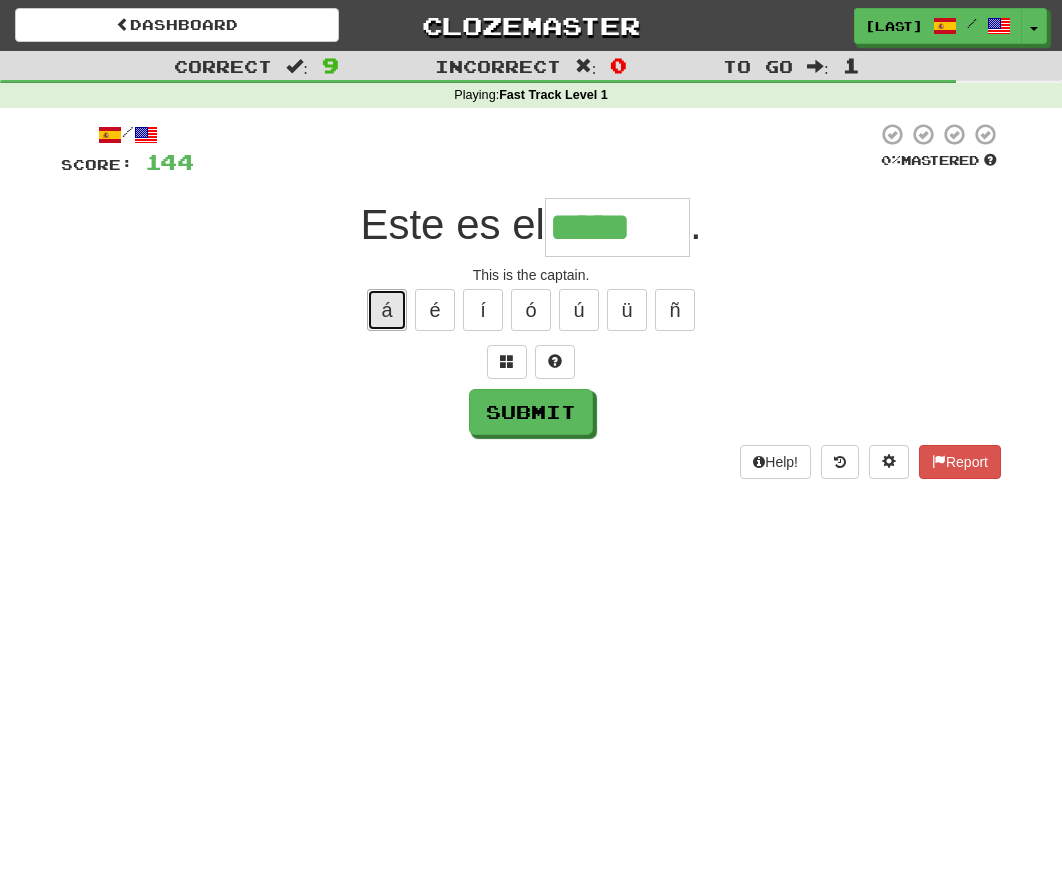 click on "á" at bounding box center (387, 310) 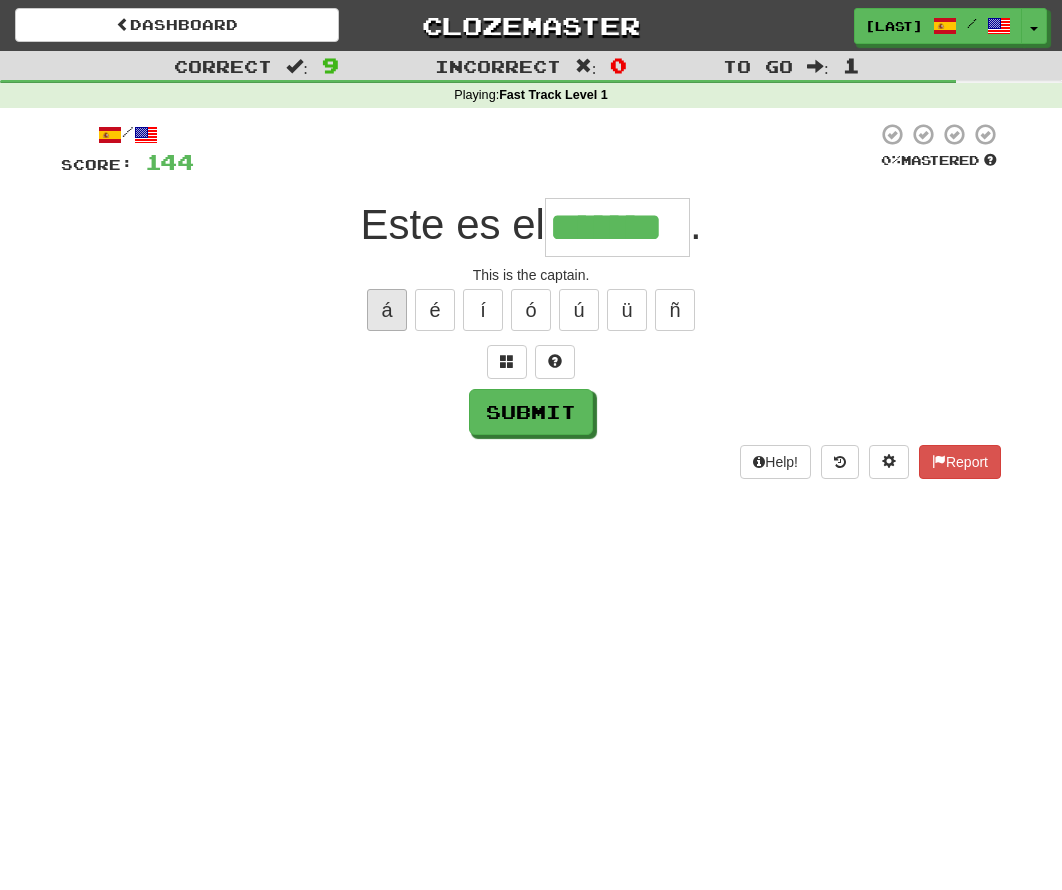 type on "*******" 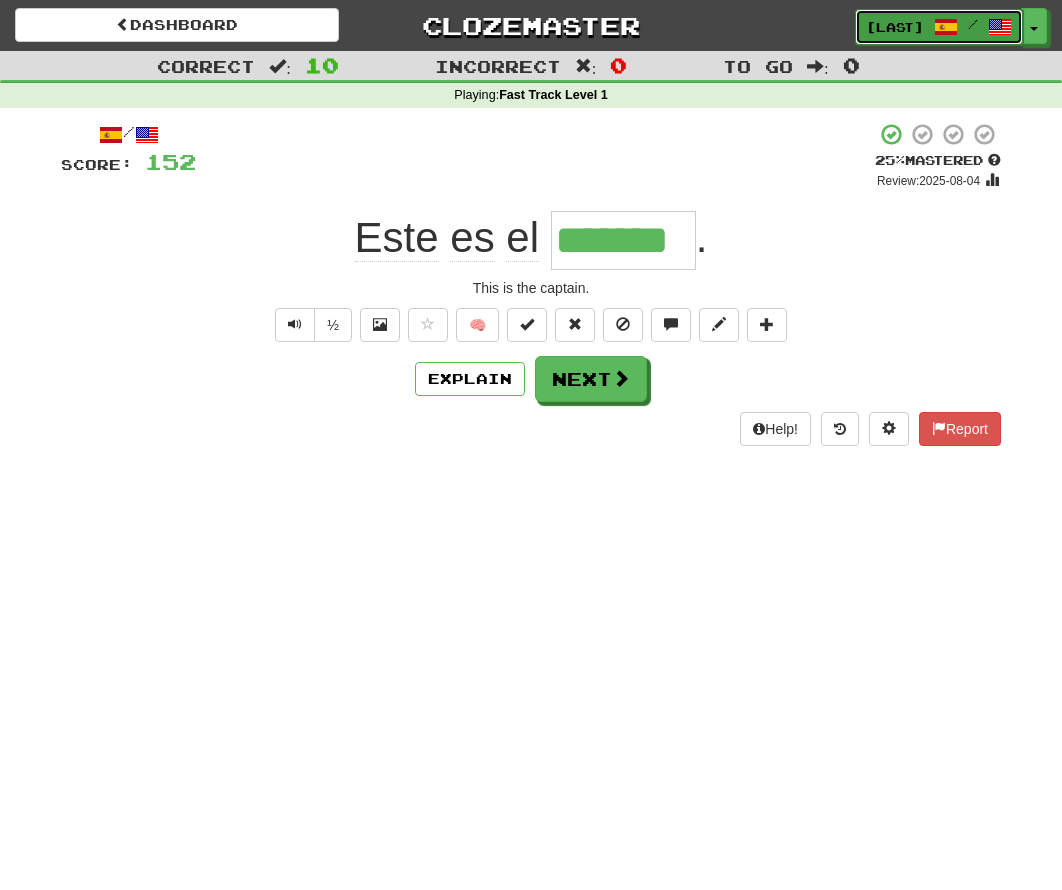 click at bounding box center (946, 27) 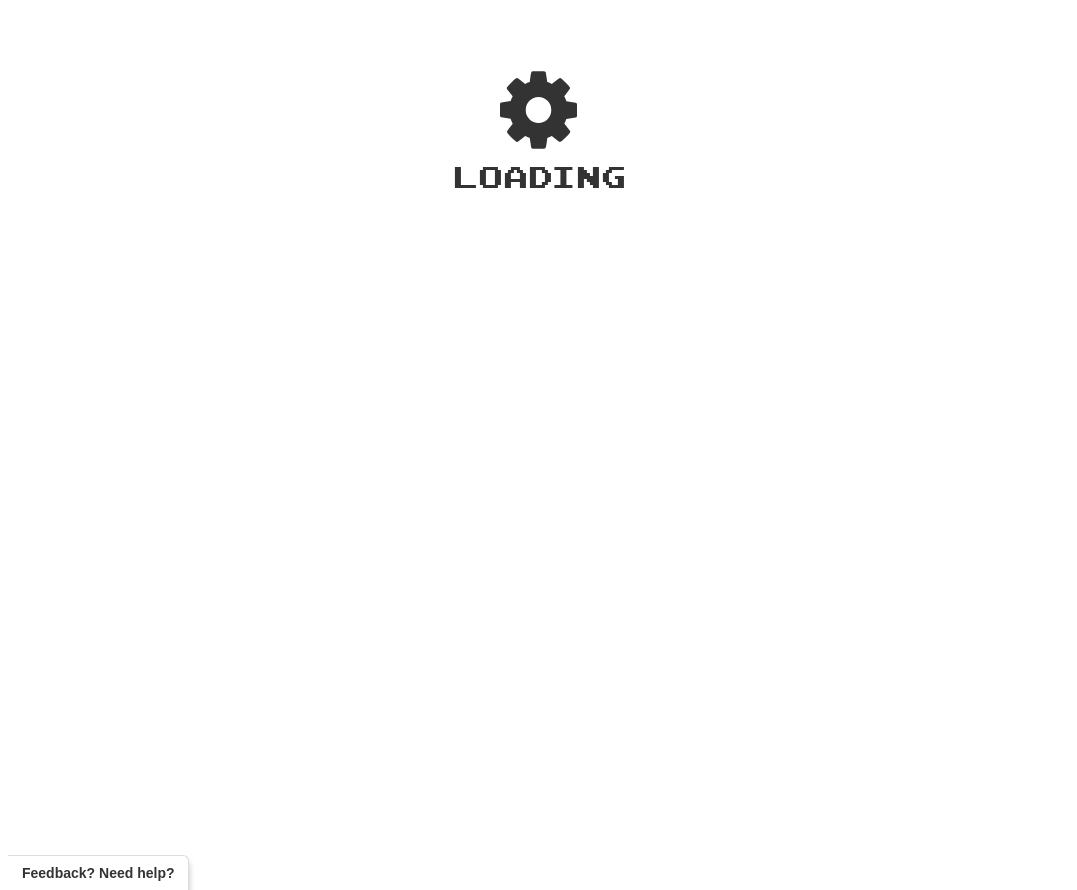 scroll, scrollTop: 0, scrollLeft: 0, axis: both 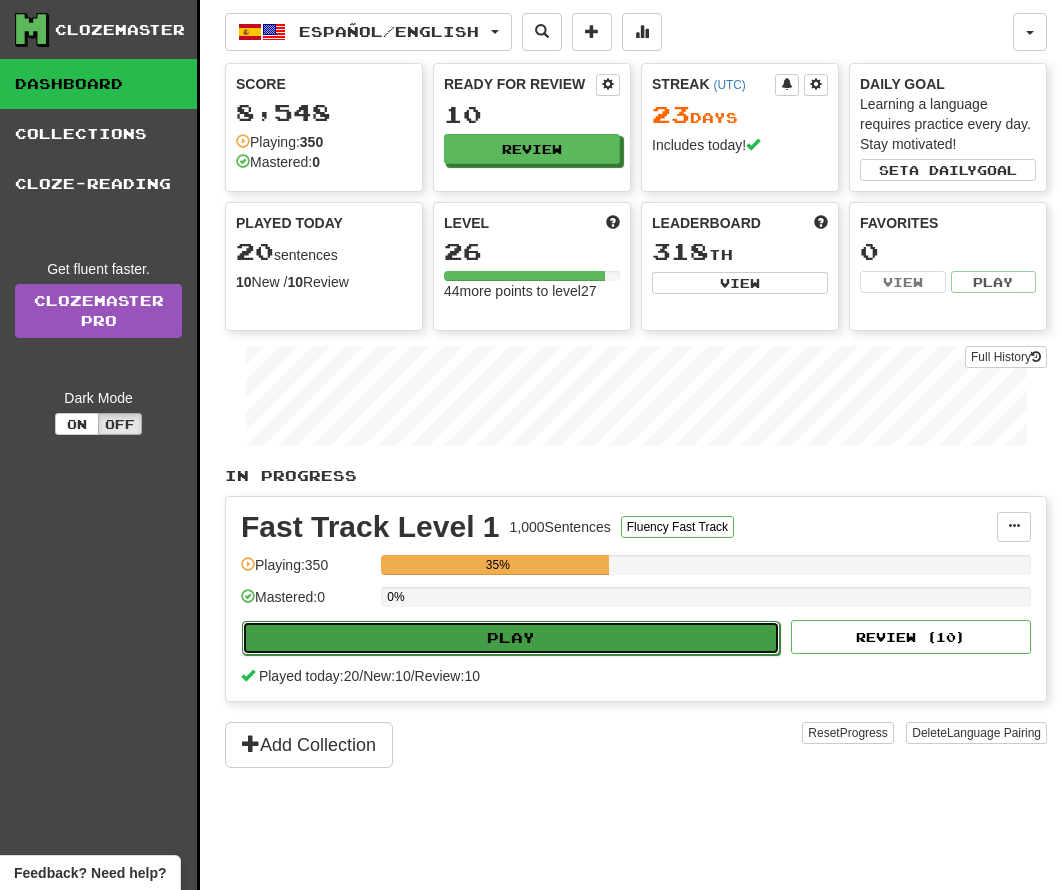 click on "Play" at bounding box center [511, 638] 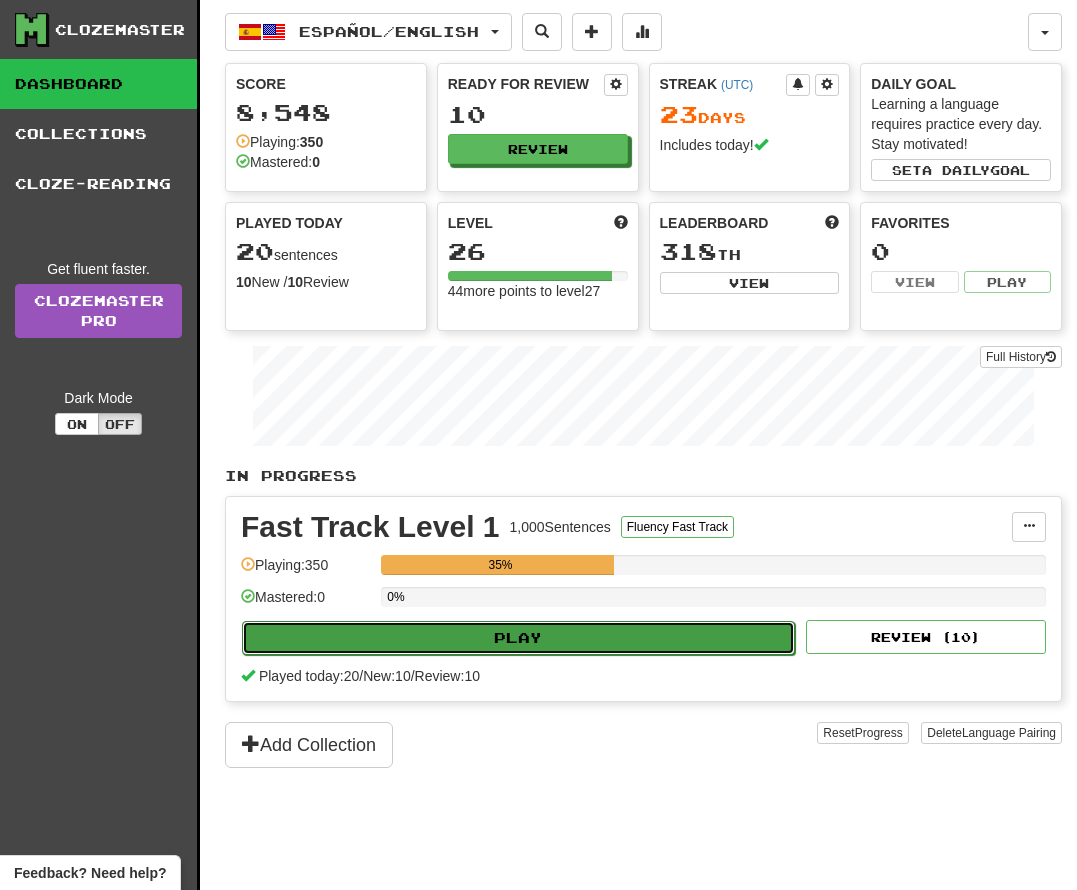 select on "**" 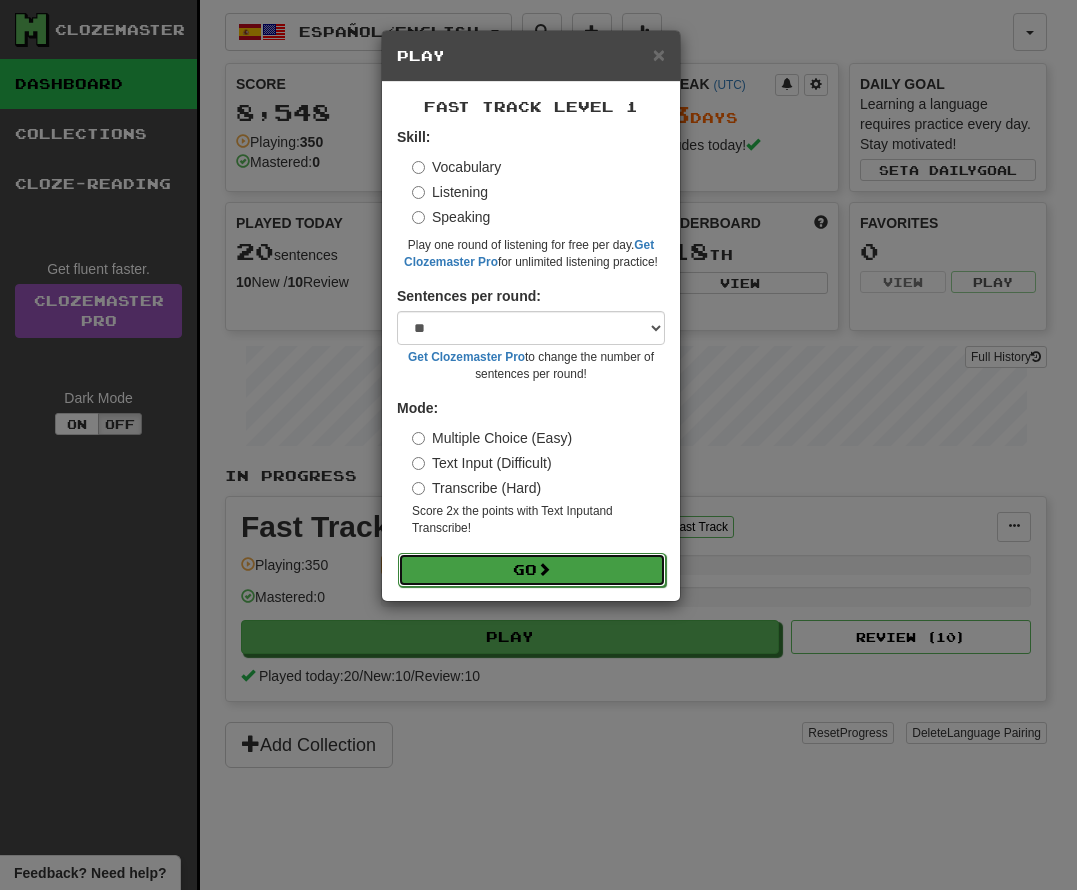 click on "Go" at bounding box center (532, 570) 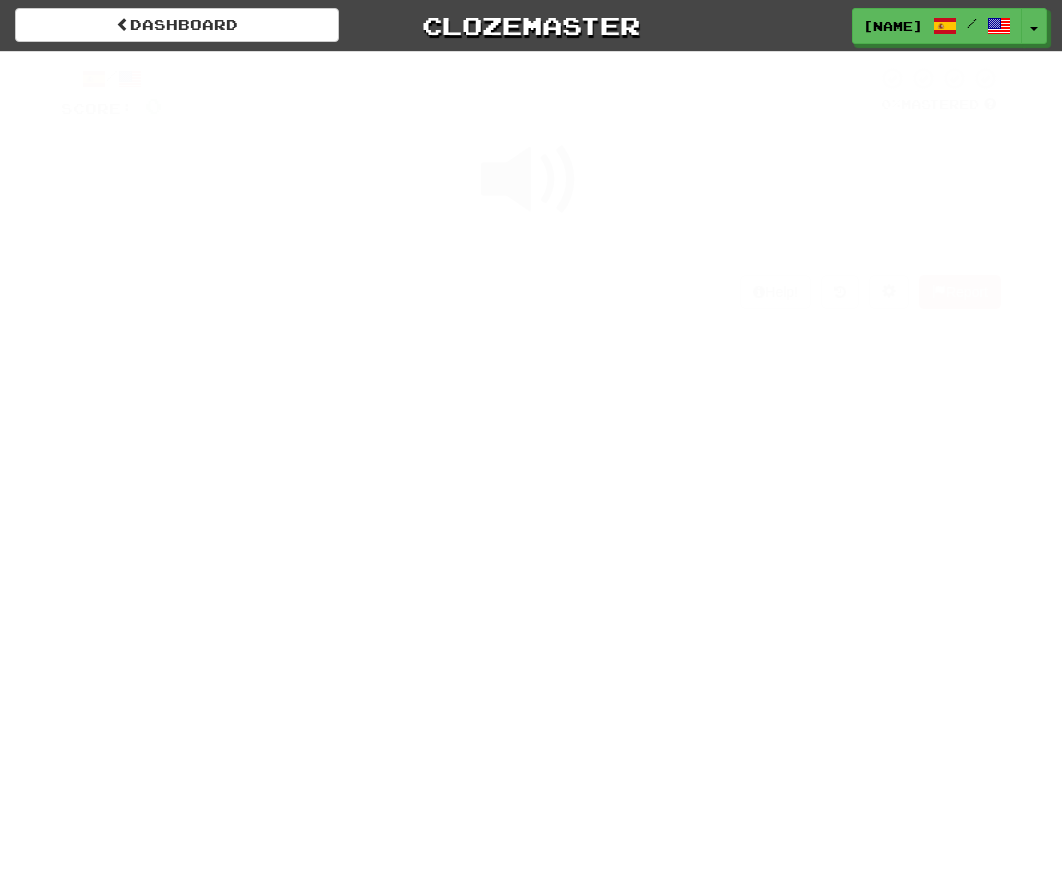 scroll, scrollTop: 0, scrollLeft: 0, axis: both 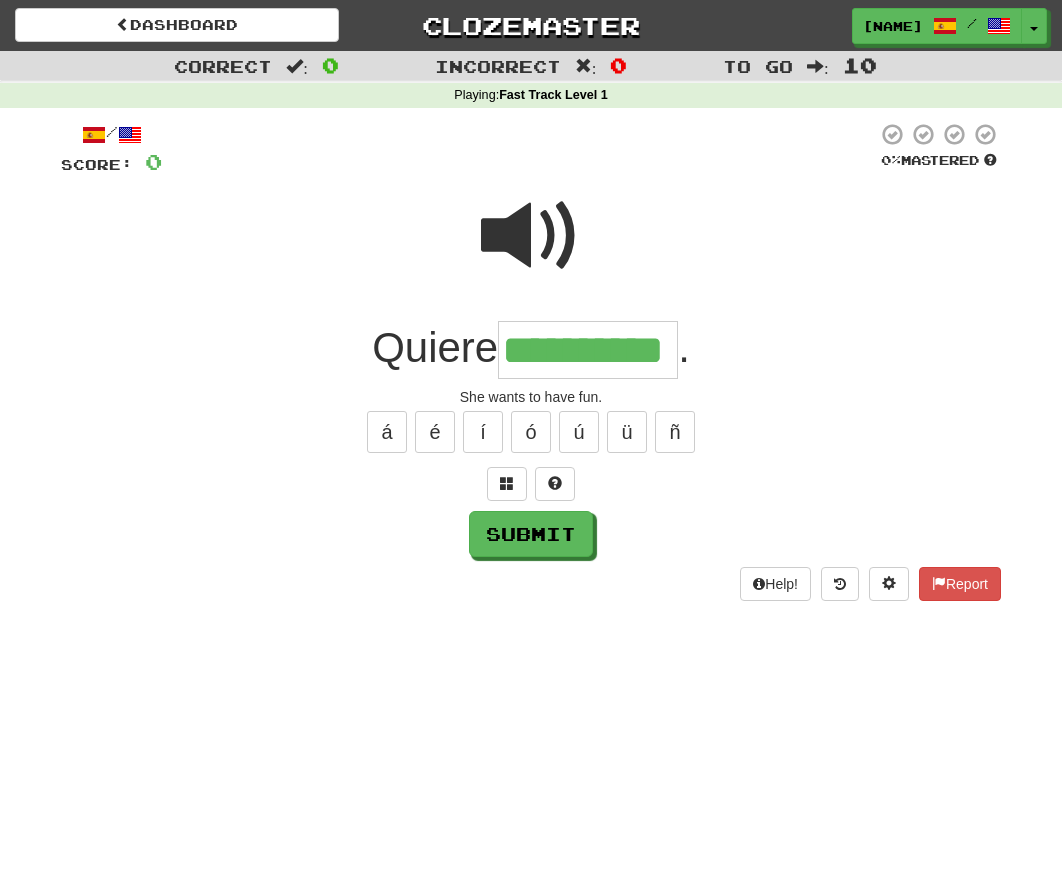 type on "**********" 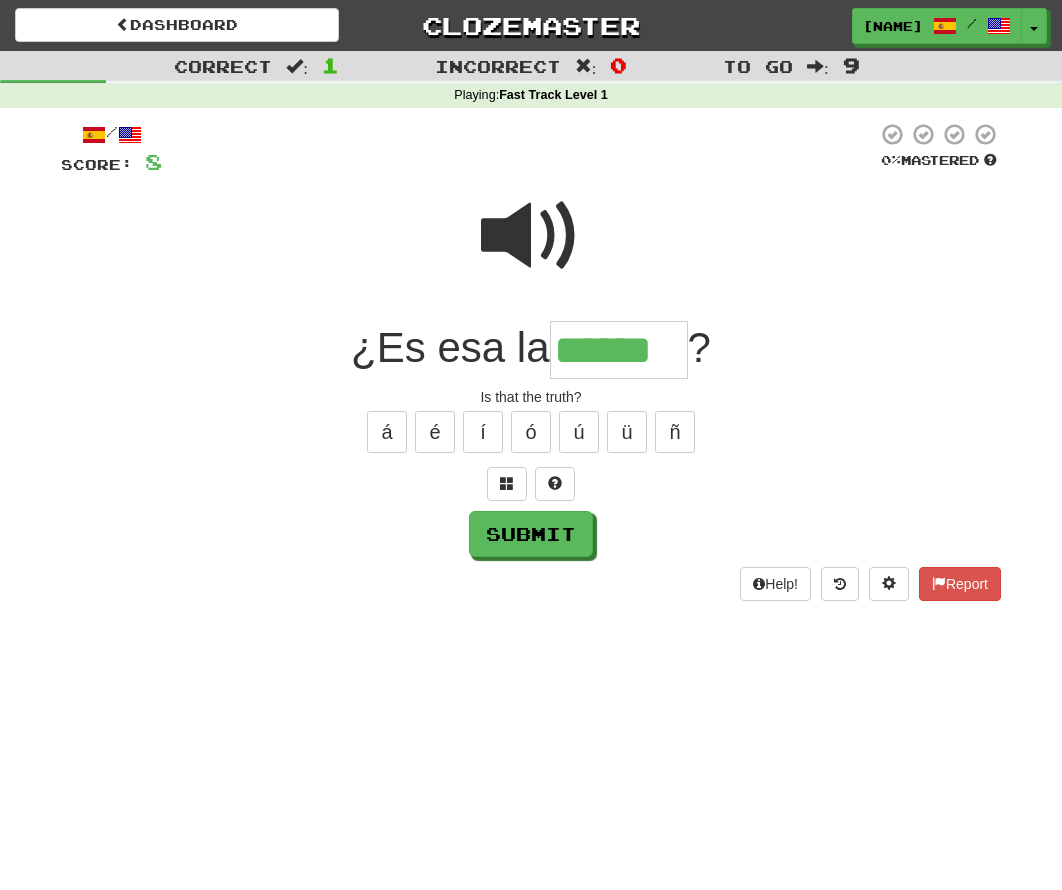 type on "******" 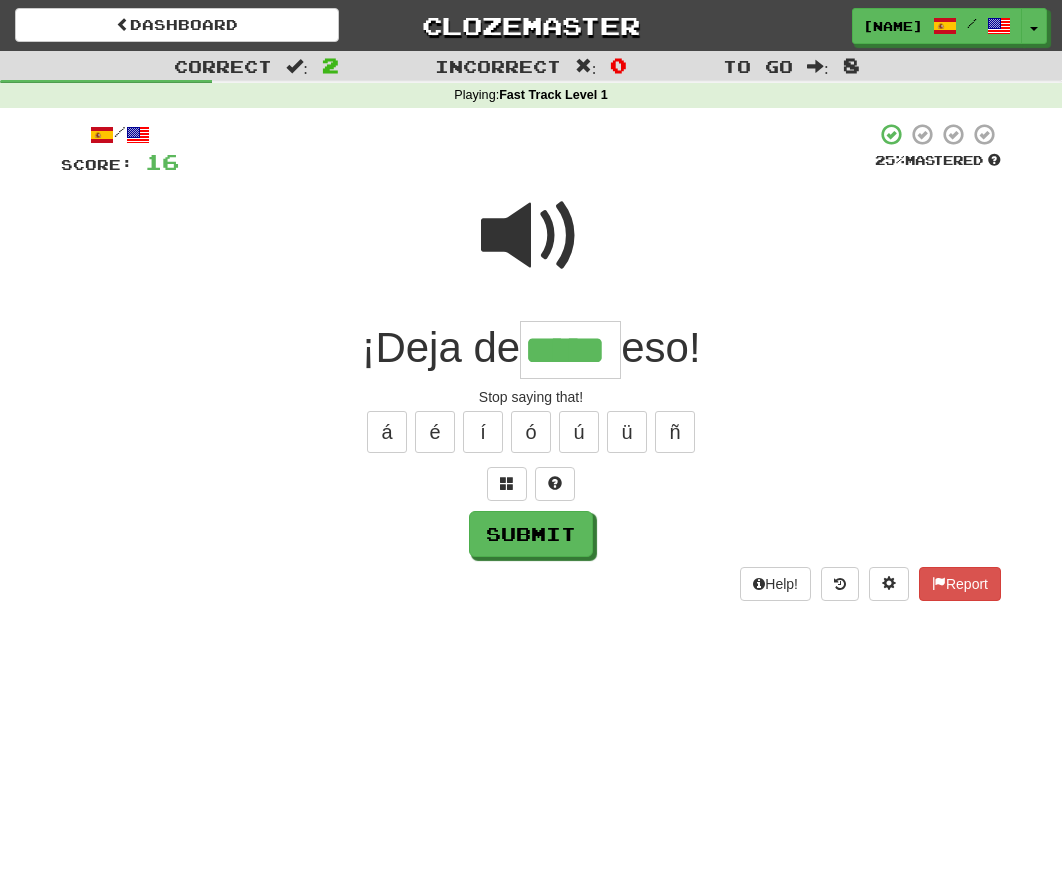 type on "*****" 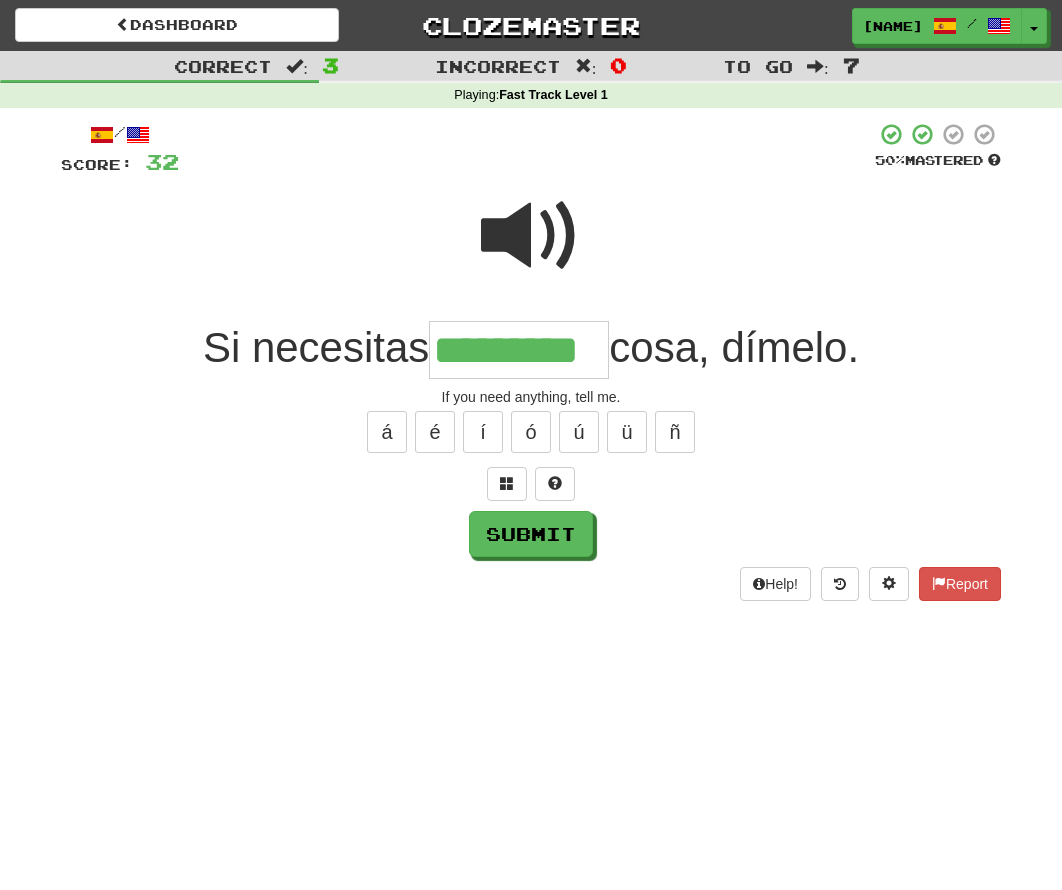 type on "*********" 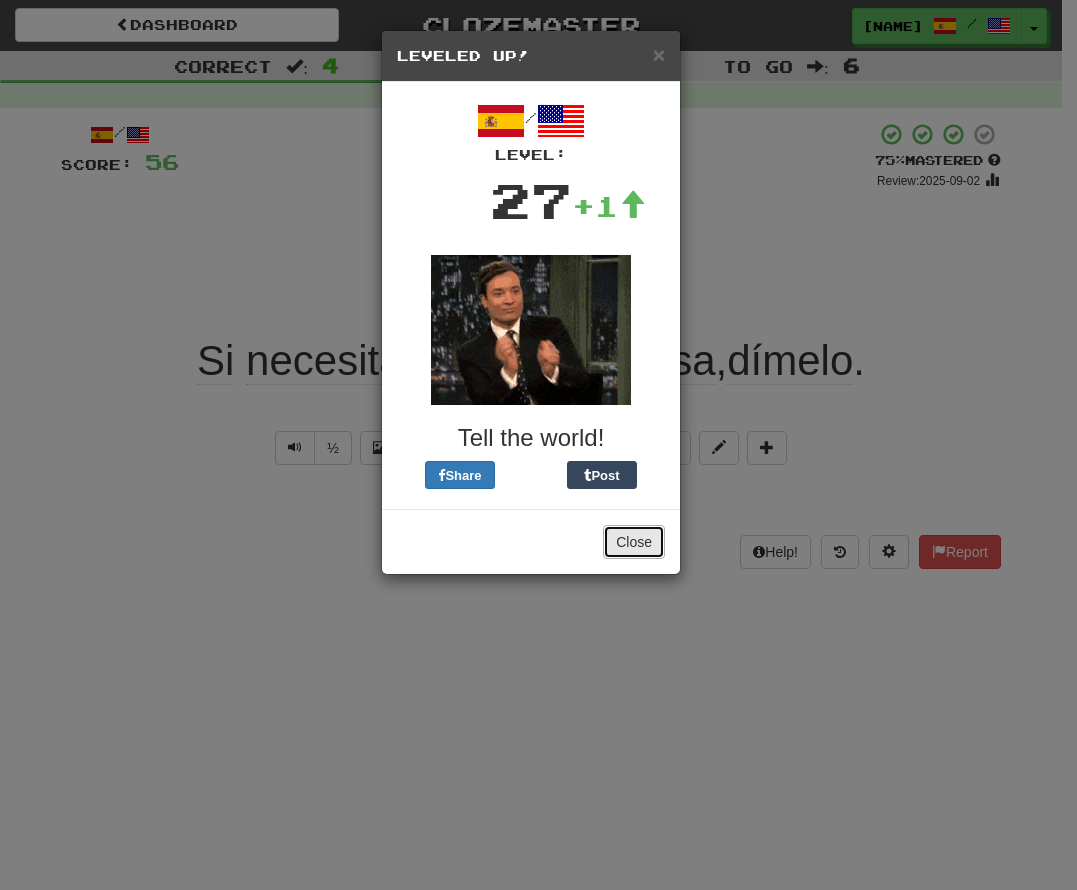 click on "Close" at bounding box center [634, 542] 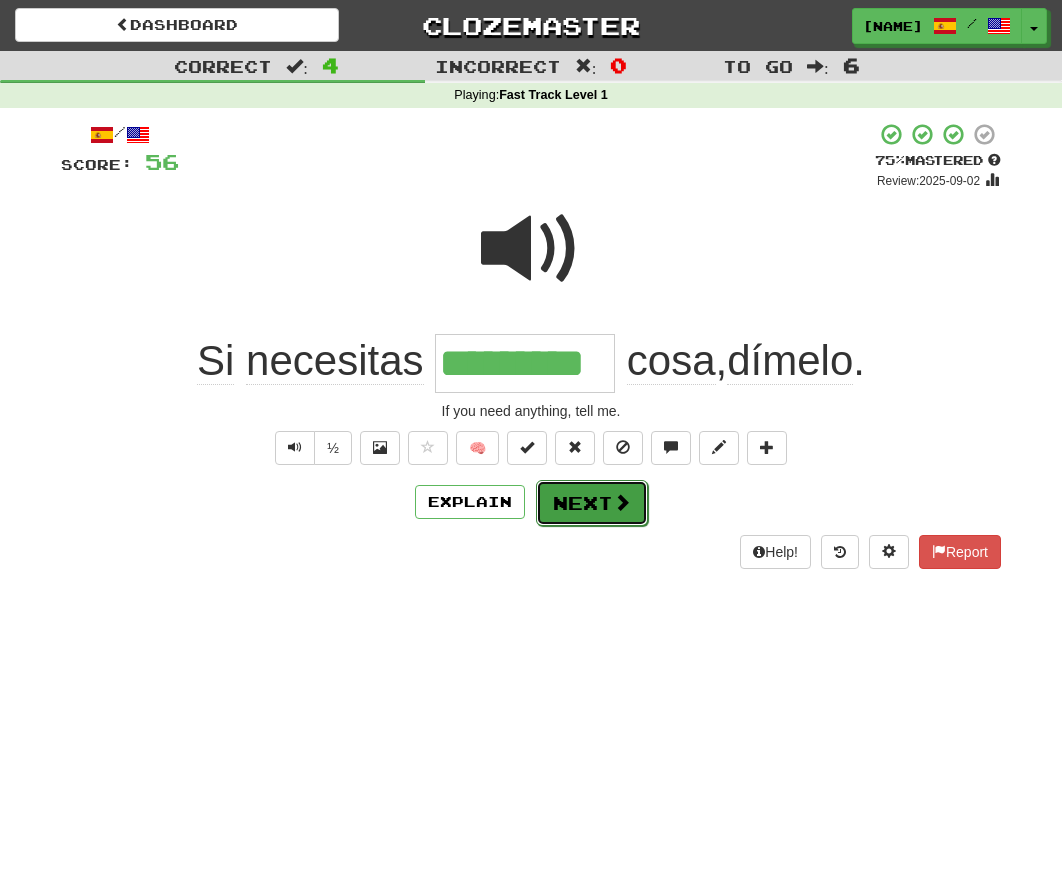 click on "Next" at bounding box center (592, 503) 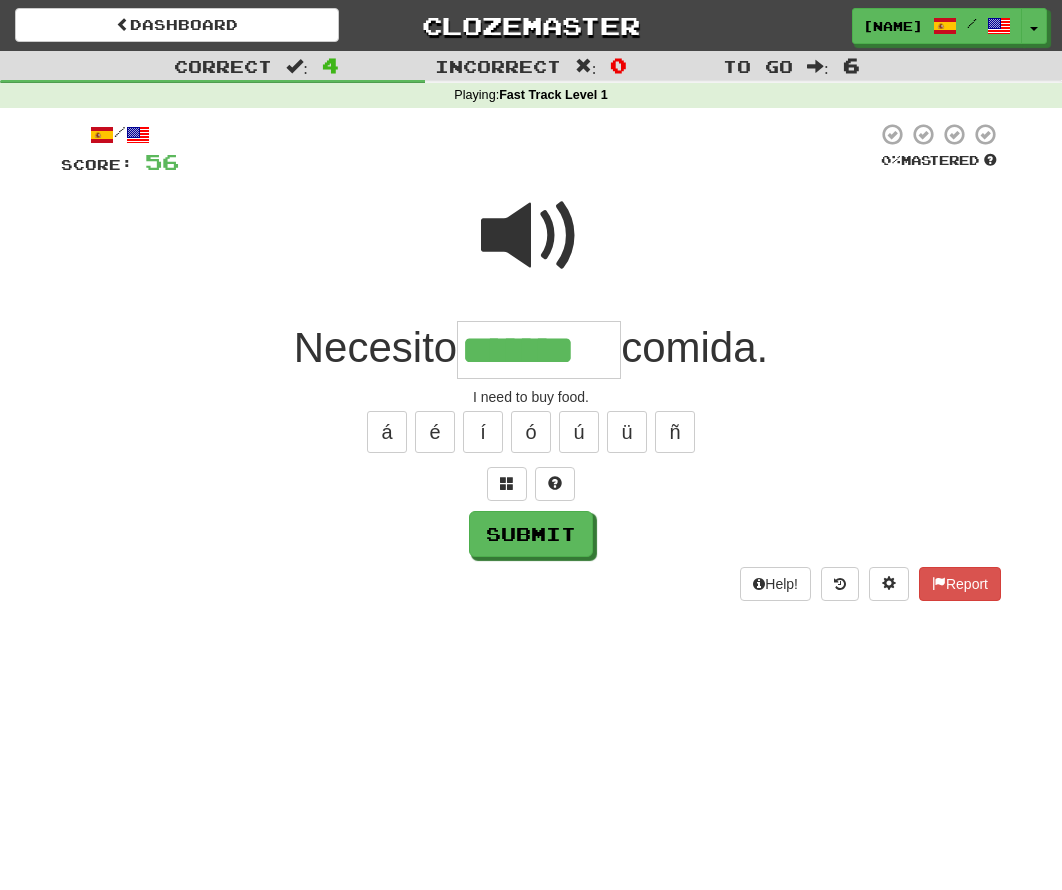 type on "*******" 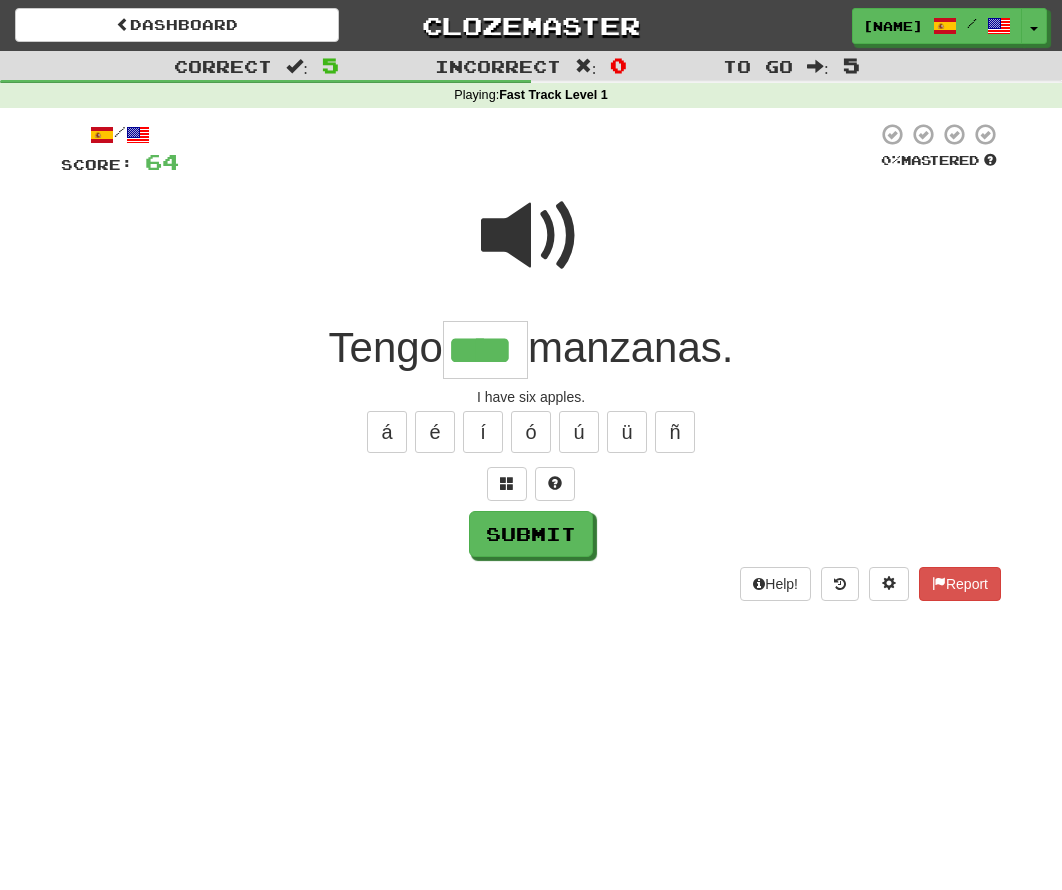 type on "****" 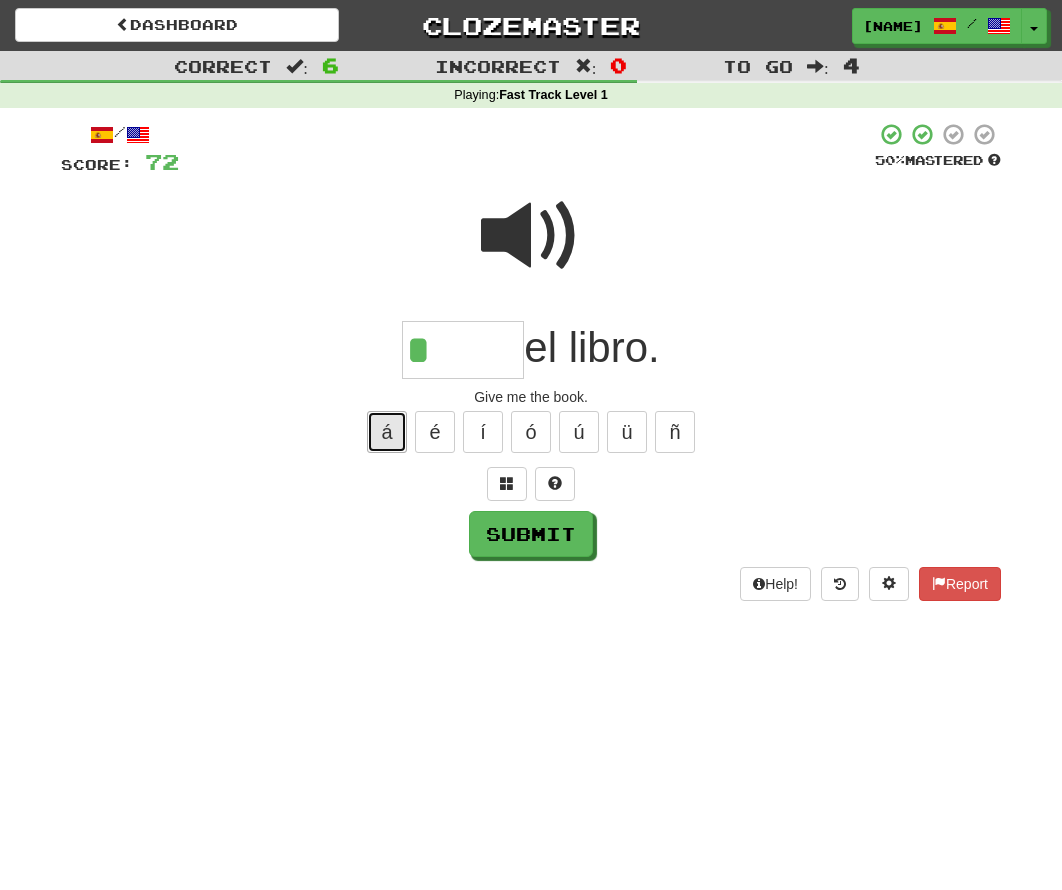 click on "á" at bounding box center [387, 432] 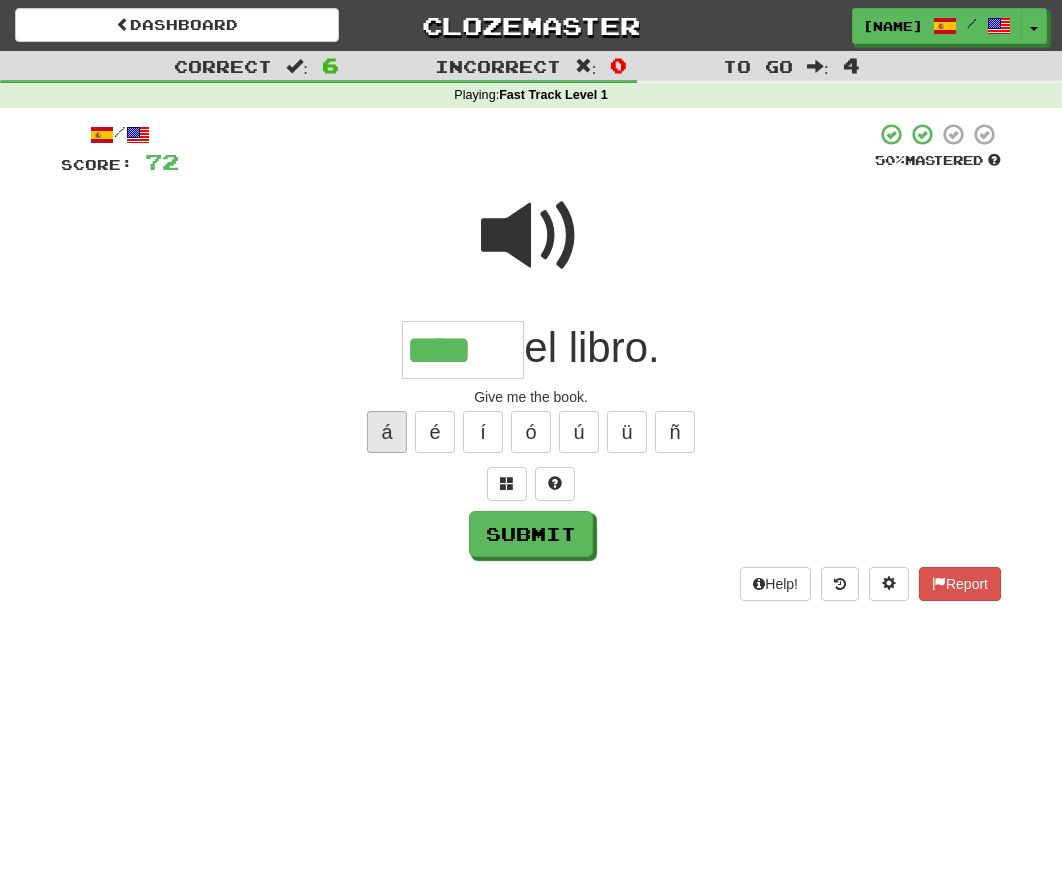 type on "****" 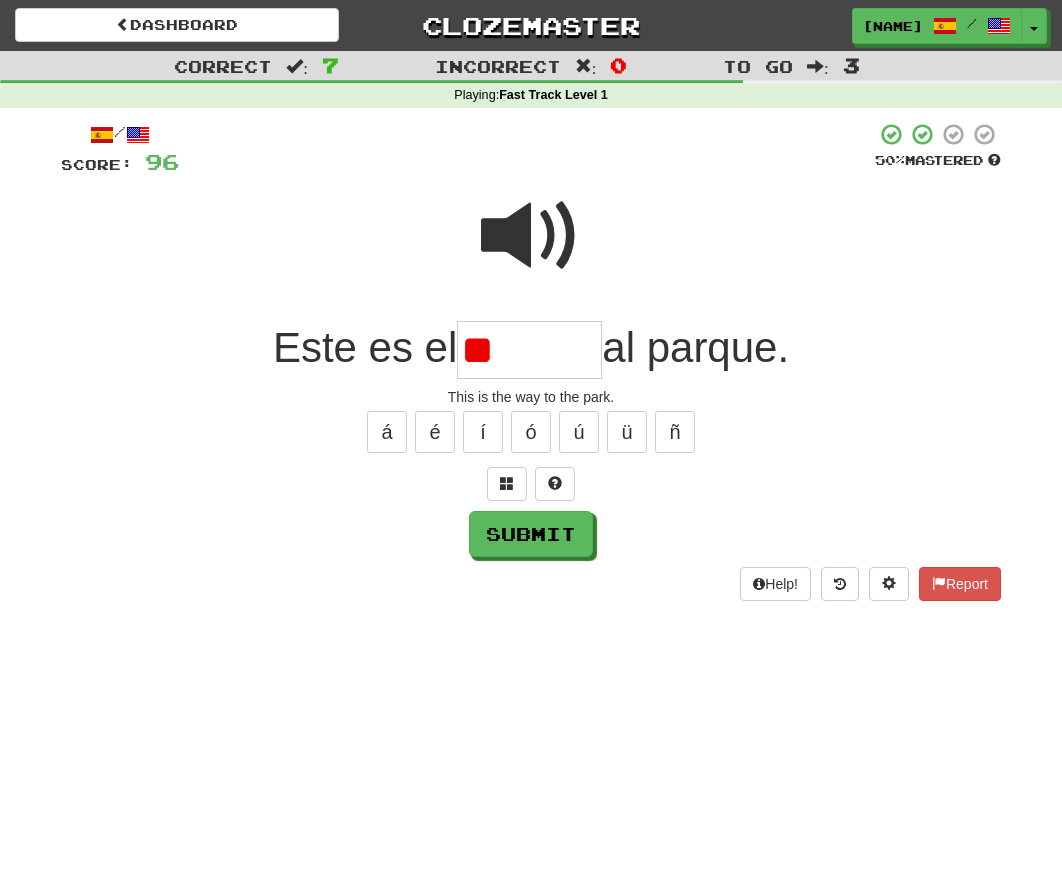 type on "*" 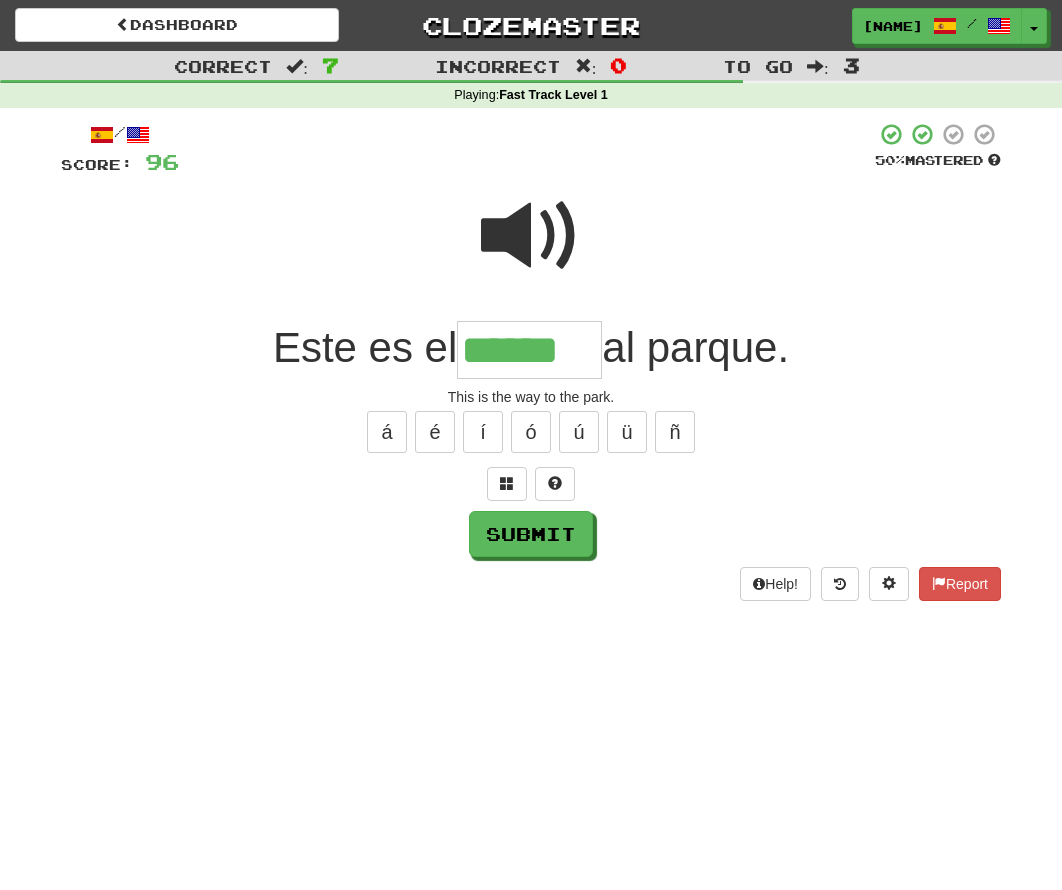 type on "******" 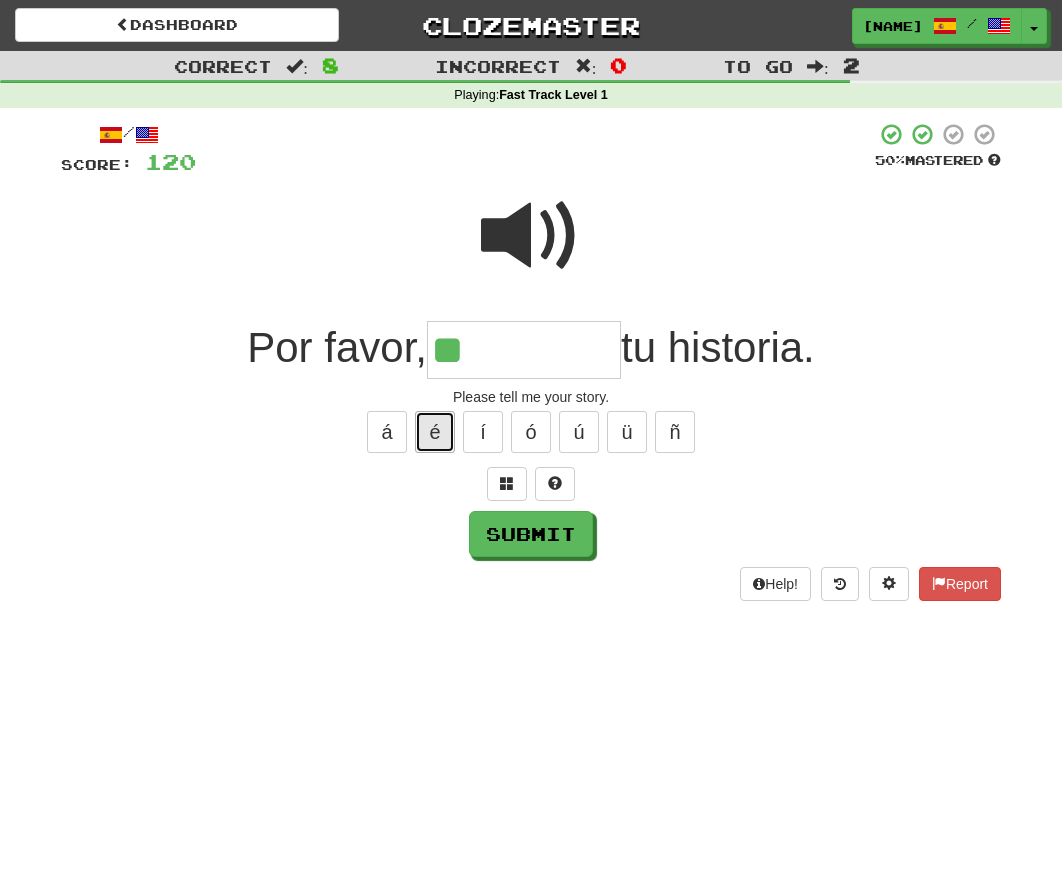 click on "é" at bounding box center (435, 432) 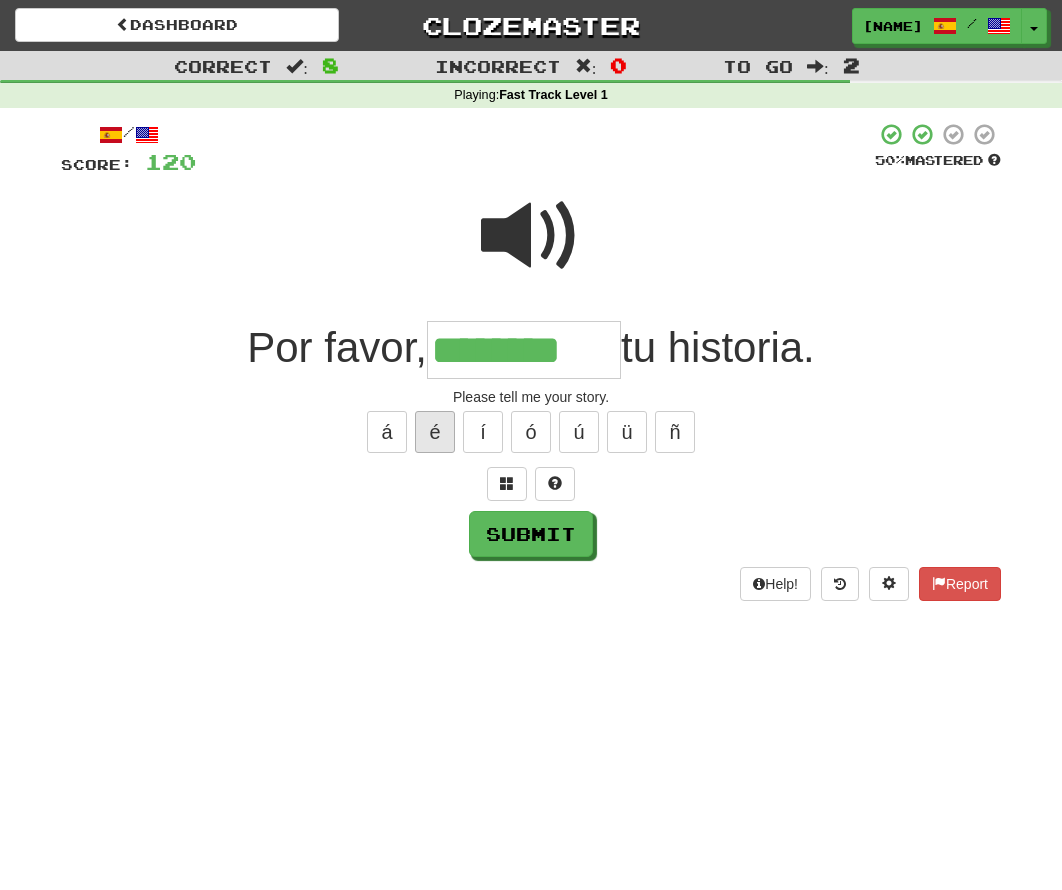 scroll, scrollTop: 0, scrollLeft: 7, axis: horizontal 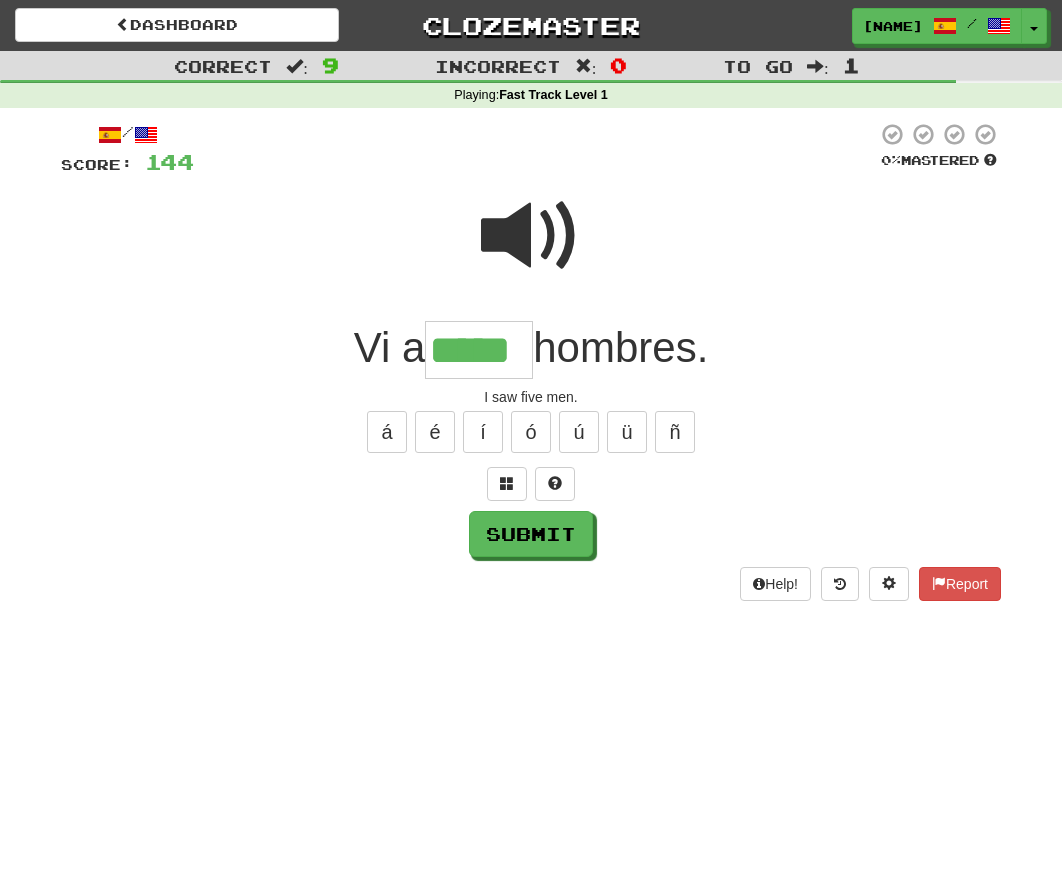 type on "*****" 